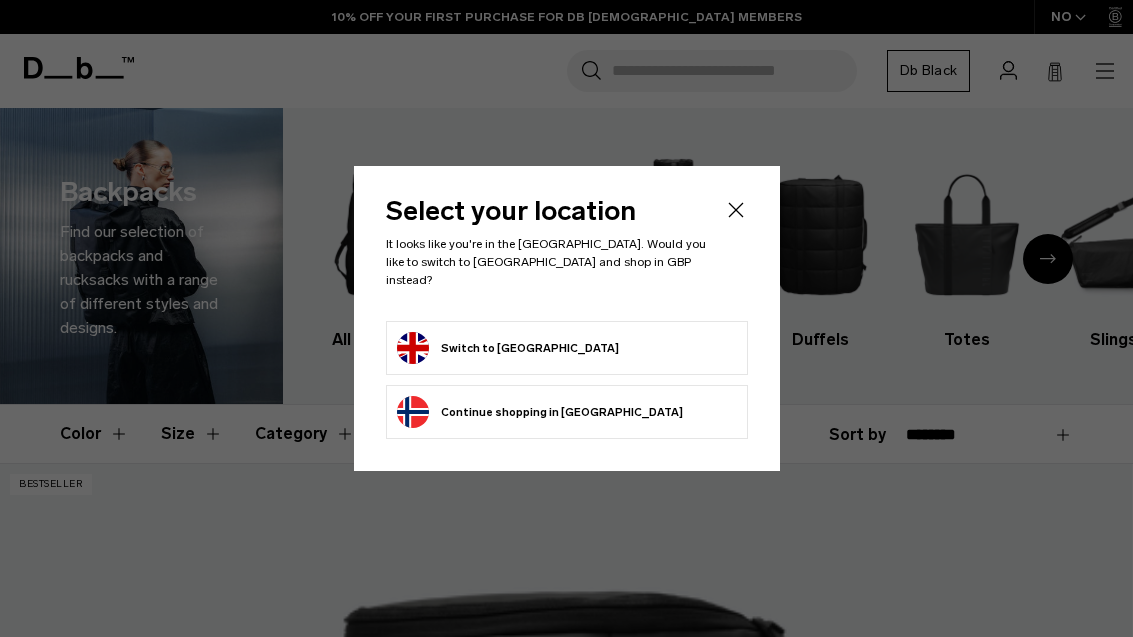 scroll, scrollTop: 0, scrollLeft: 0, axis: both 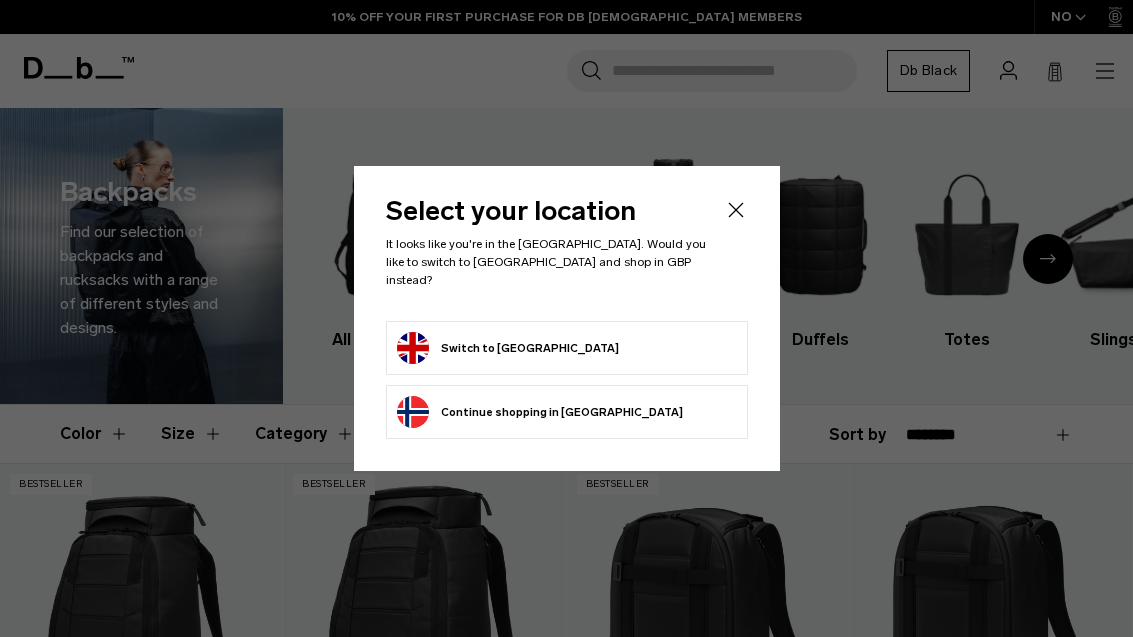 click on "Switch to United Kingdom" at bounding box center [567, 348] 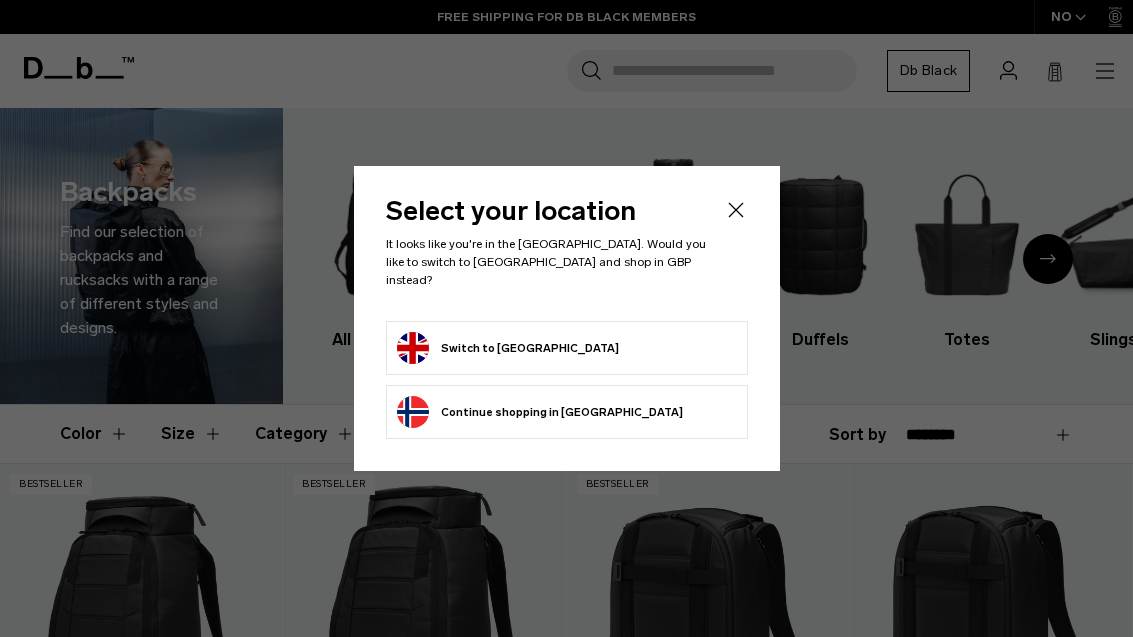 click on "Switch to United Kingdom" at bounding box center (567, 348) 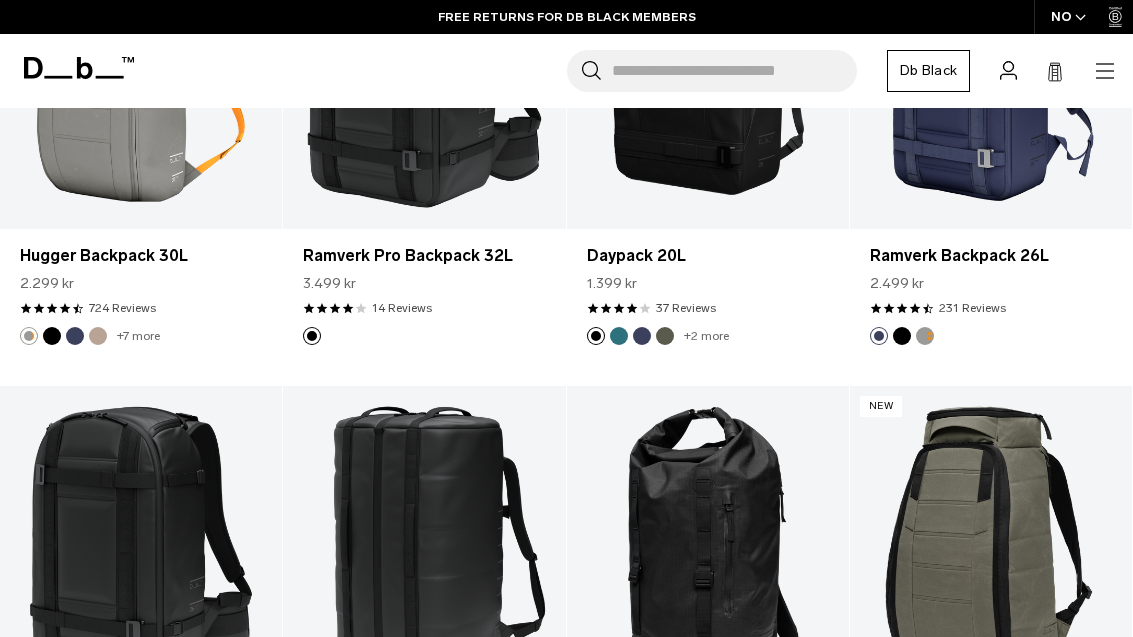 scroll, scrollTop: 2060, scrollLeft: 0, axis: vertical 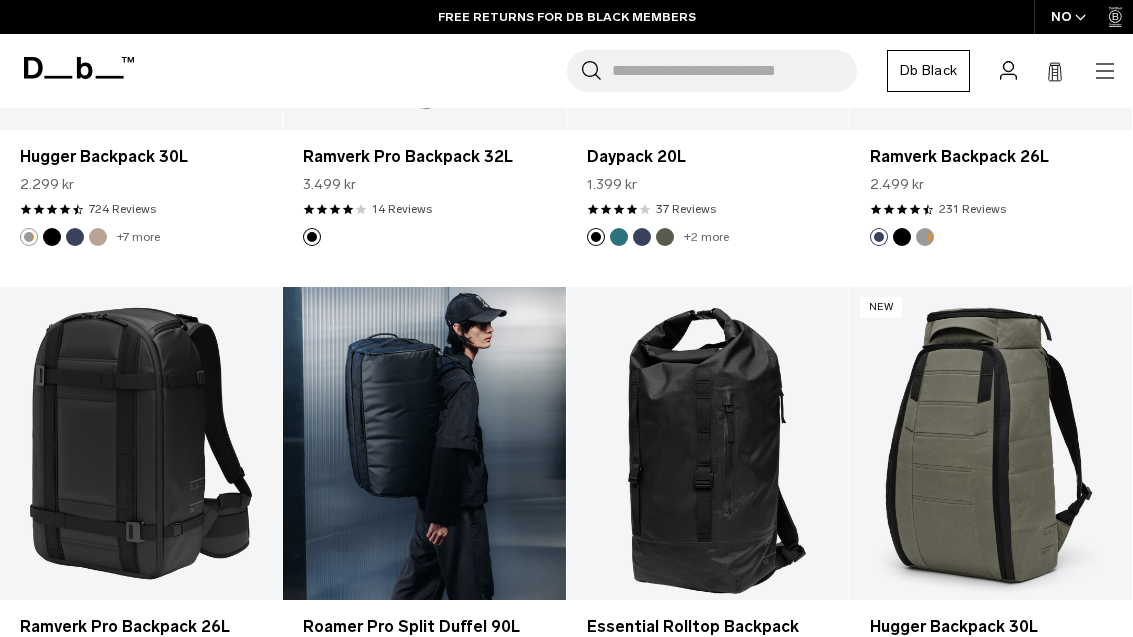 click at bounding box center [424, 444] 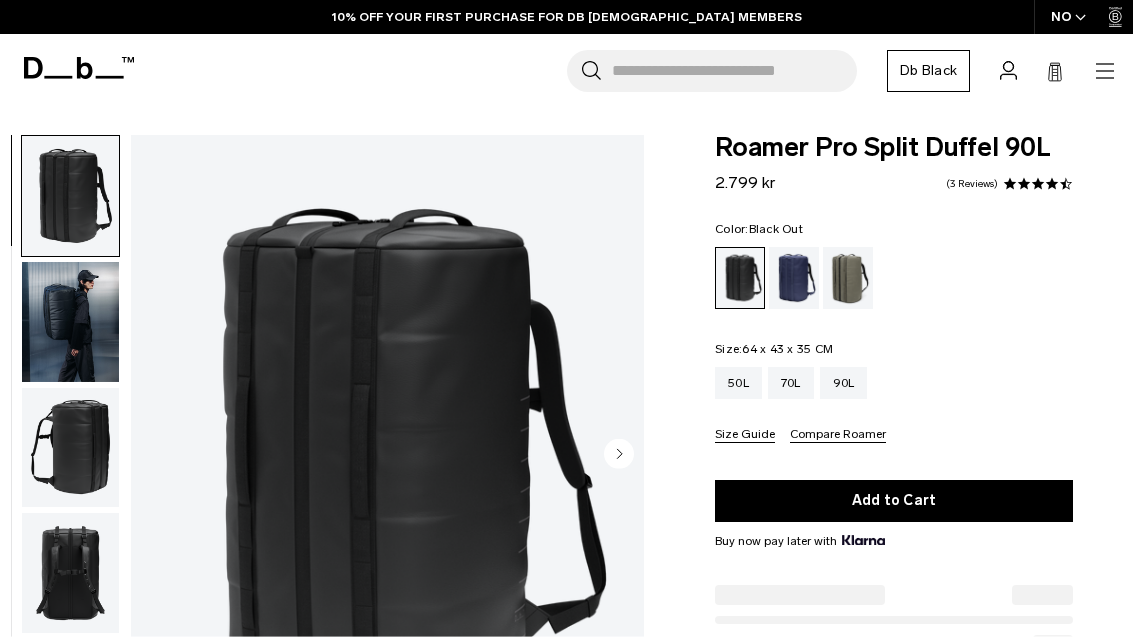 scroll, scrollTop: 0, scrollLeft: 0, axis: both 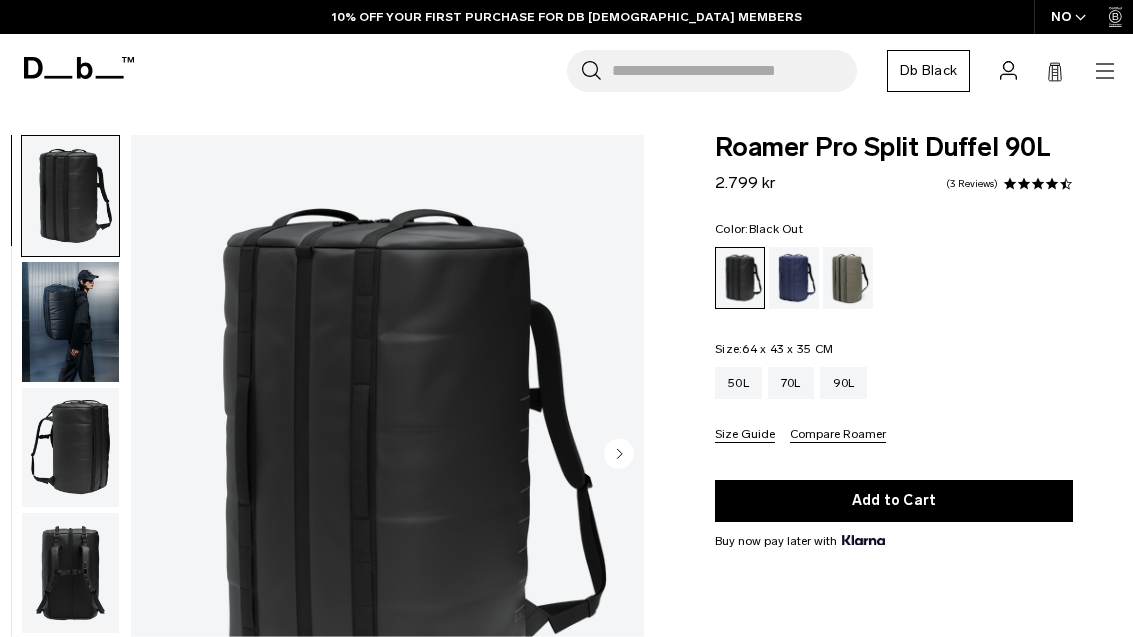 click on "50L" at bounding box center (738, 383) 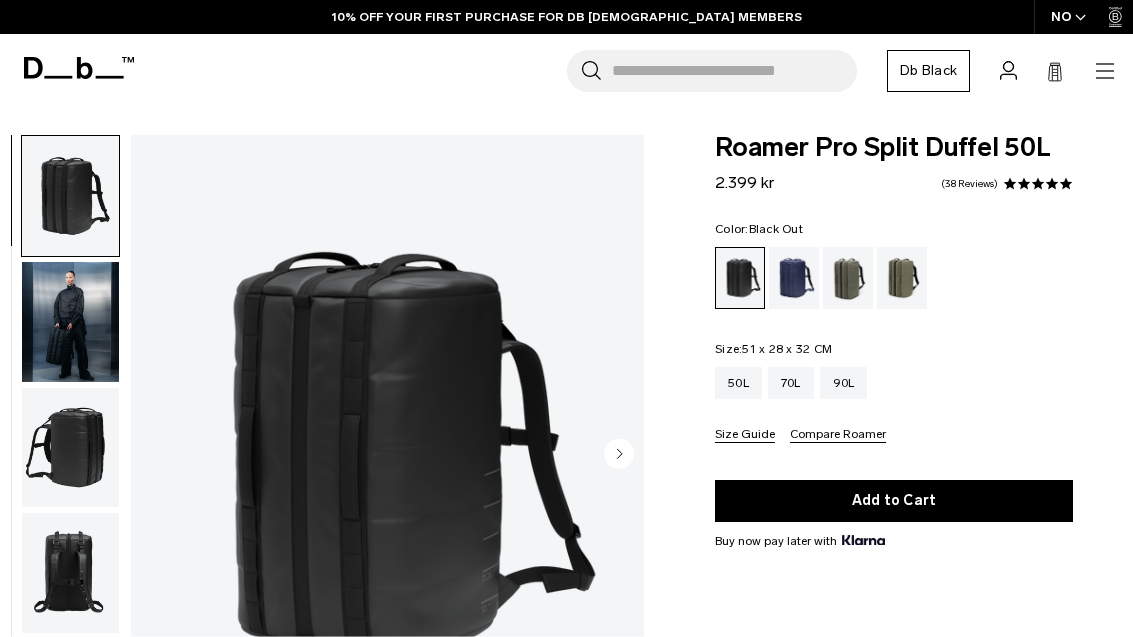 scroll, scrollTop: 0, scrollLeft: 0, axis: both 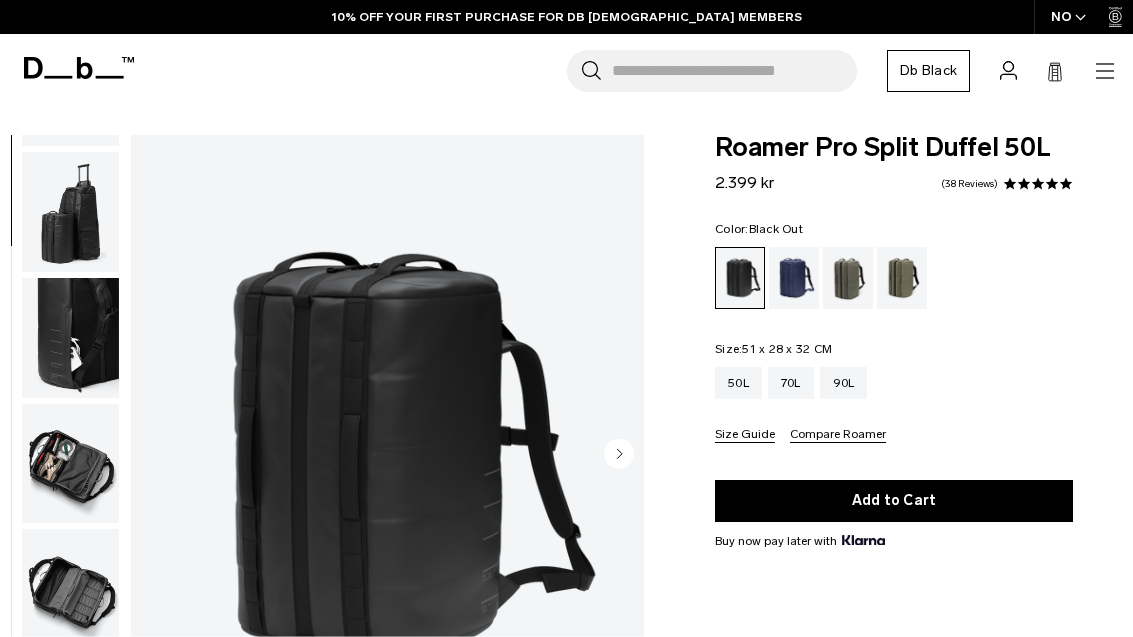 click at bounding box center [70, 338] 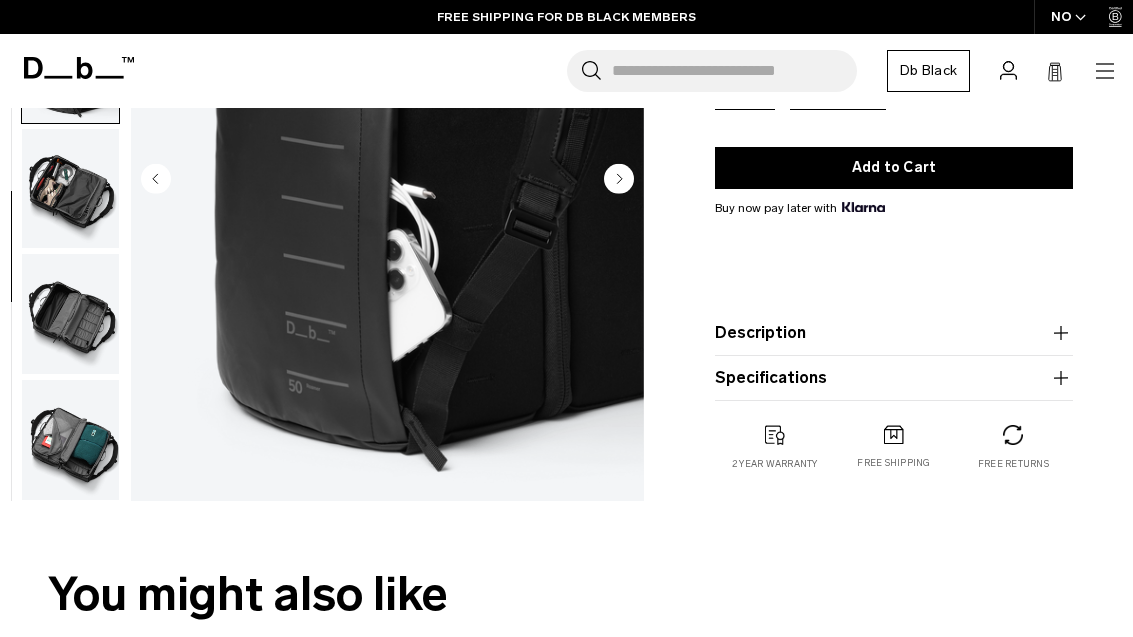 scroll, scrollTop: 334, scrollLeft: 0, axis: vertical 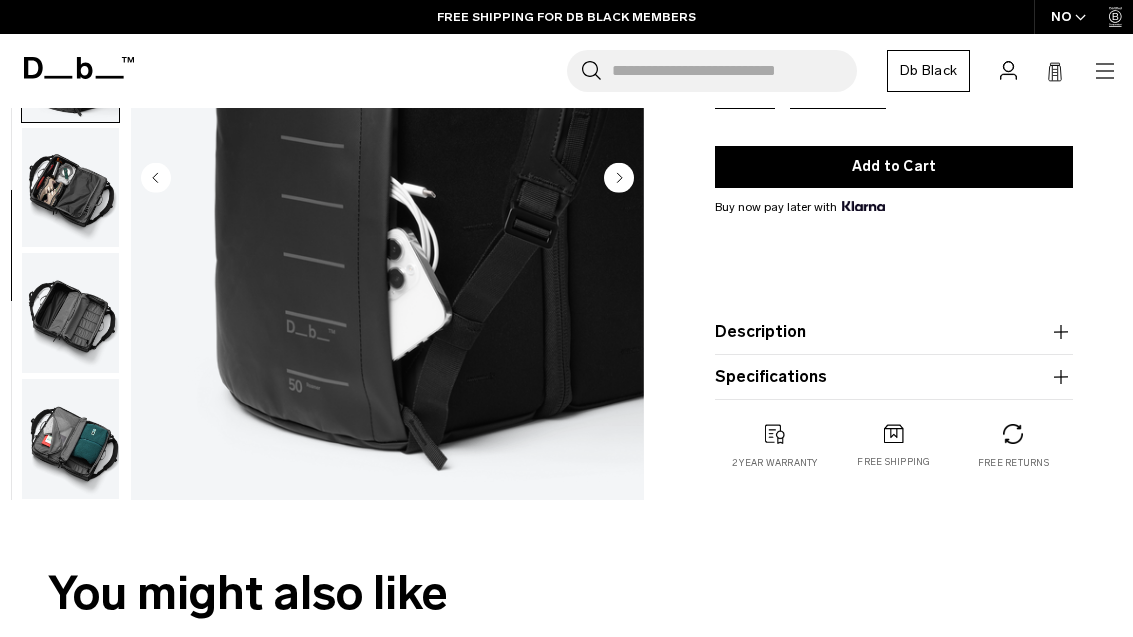 click on "NO" at bounding box center (1069, 17) 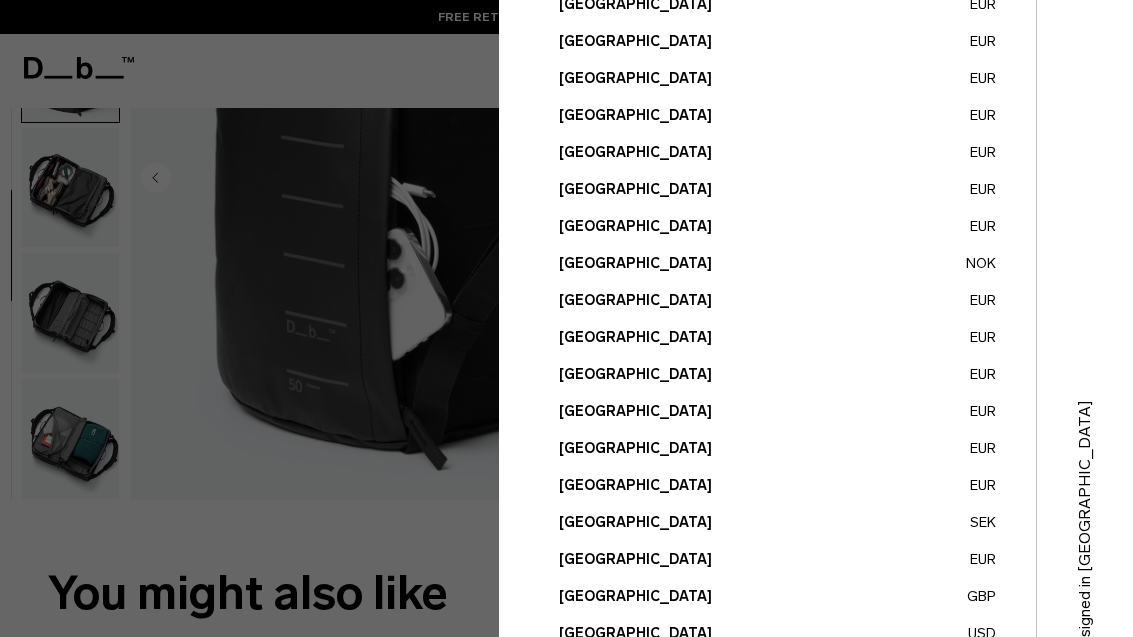 scroll, scrollTop: 774, scrollLeft: 0, axis: vertical 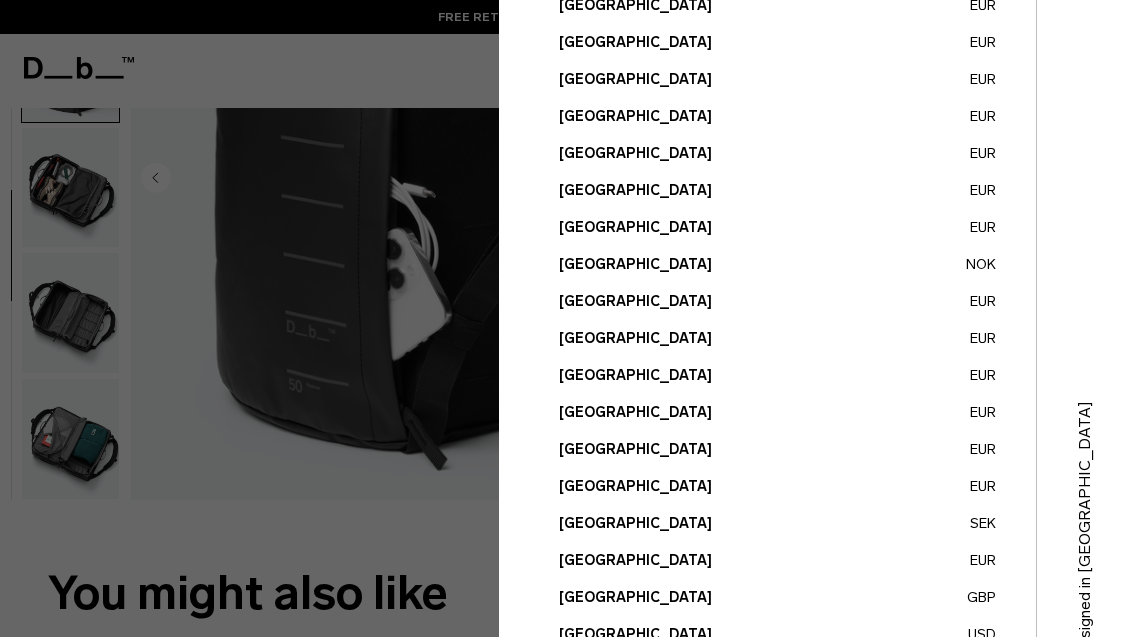 click on "United Kingdom
GBP" at bounding box center (777, 597) 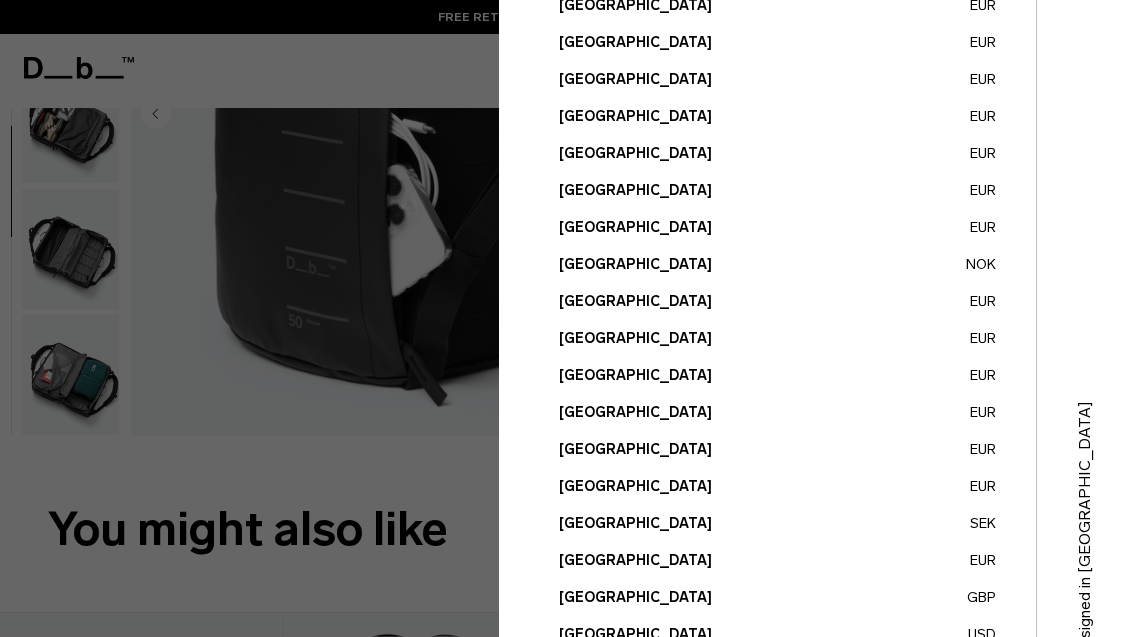 scroll, scrollTop: 0, scrollLeft: 0, axis: both 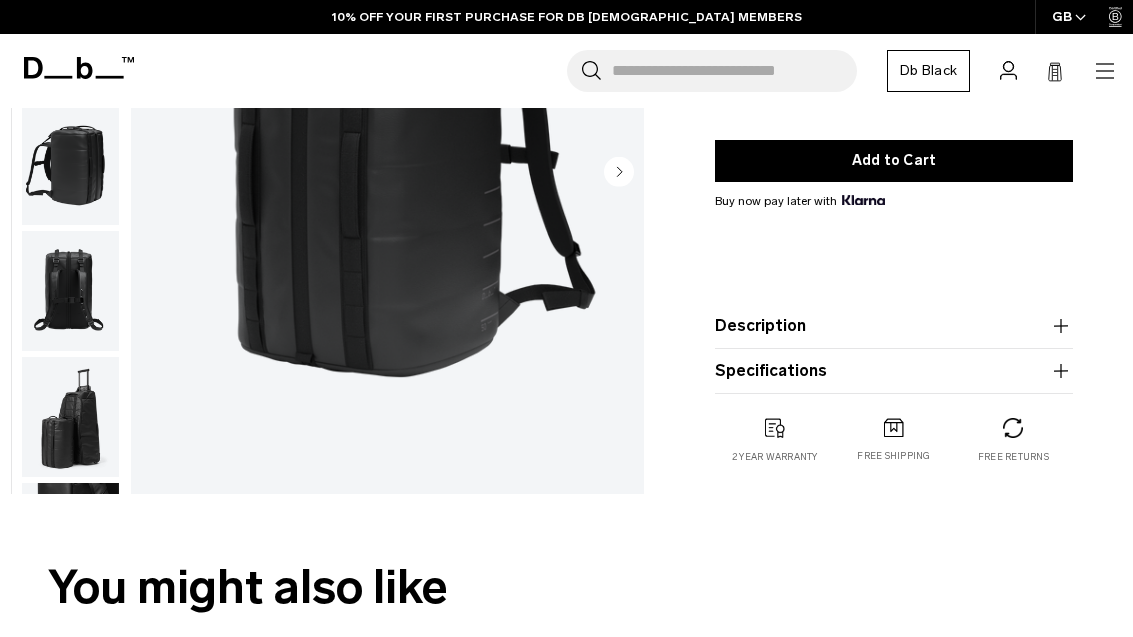 click on "Description" at bounding box center (894, 326) 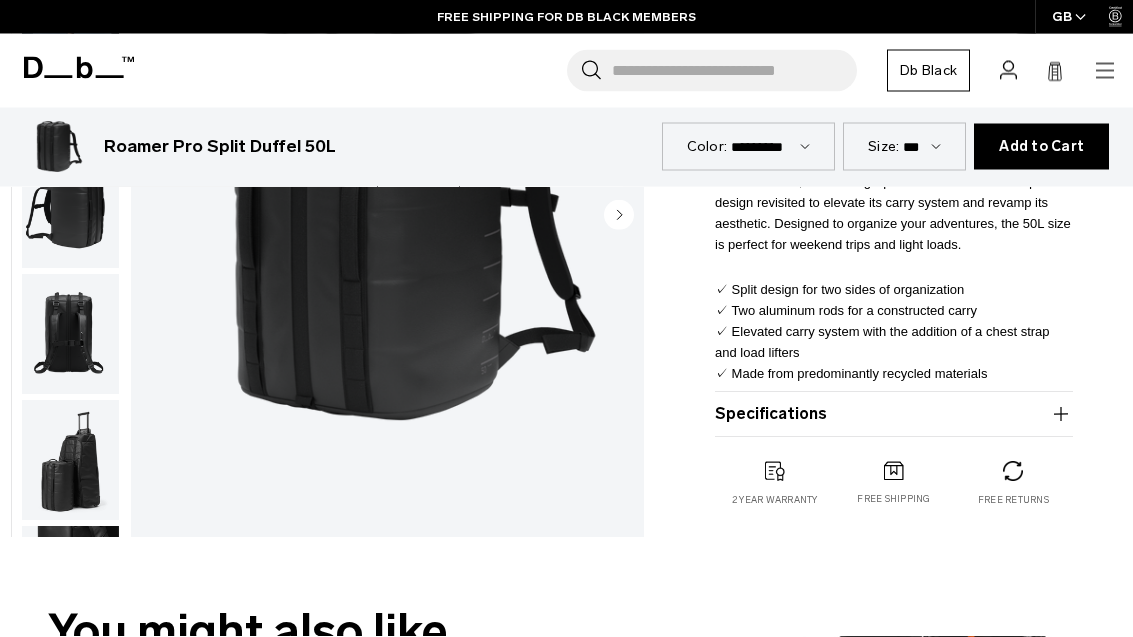 scroll, scrollTop: 522, scrollLeft: 0, axis: vertical 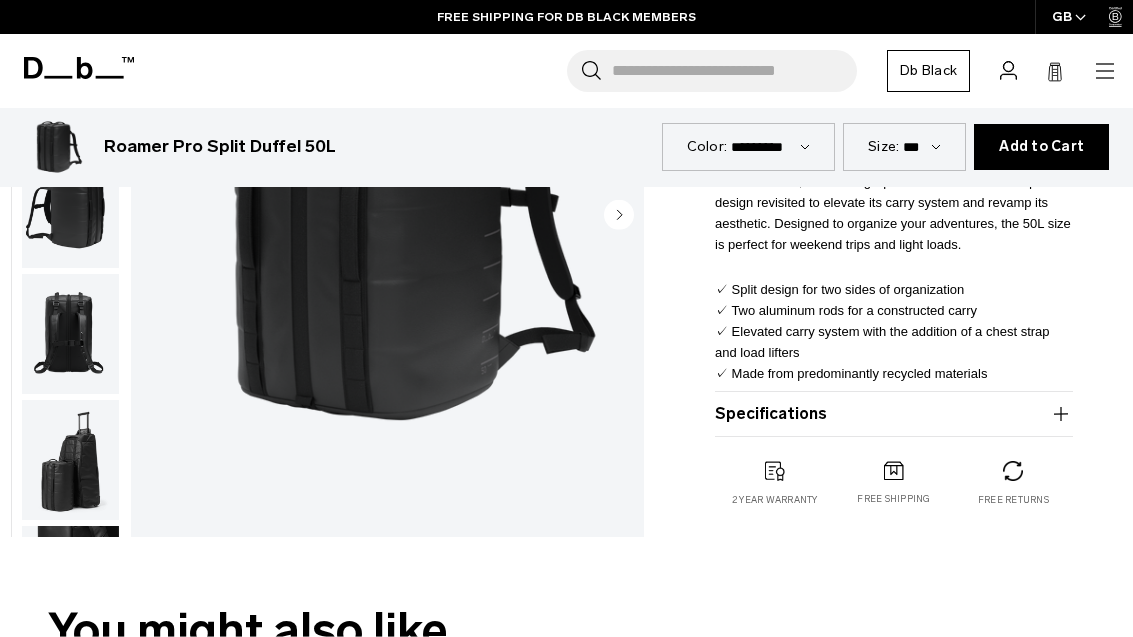 click on "Specifications" at bounding box center [894, 414] 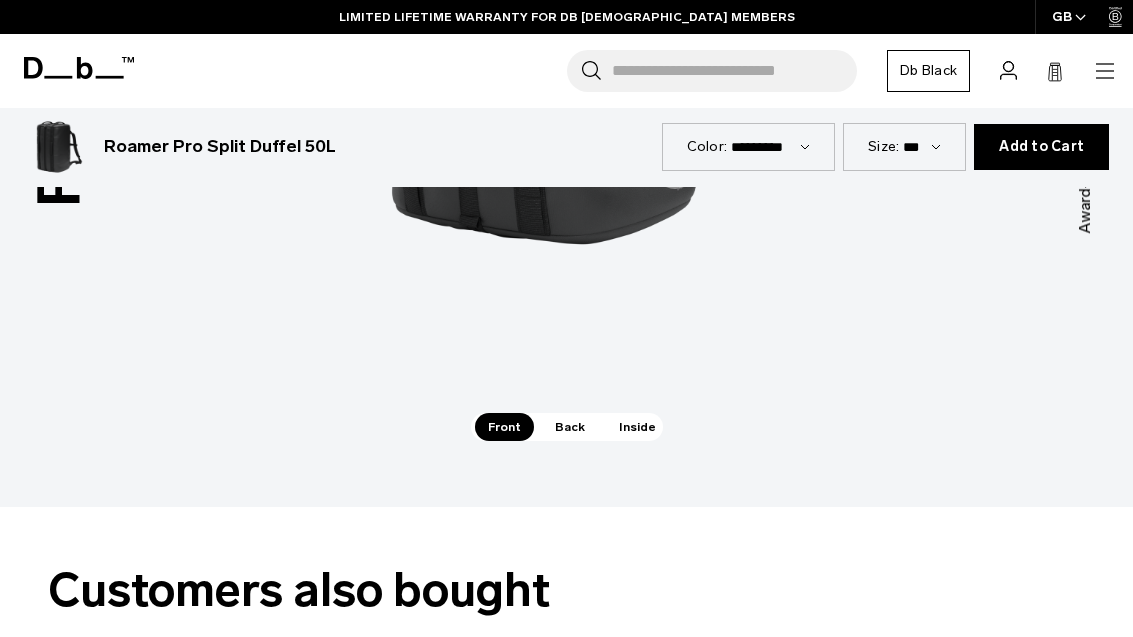 scroll, scrollTop: 2936, scrollLeft: 0, axis: vertical 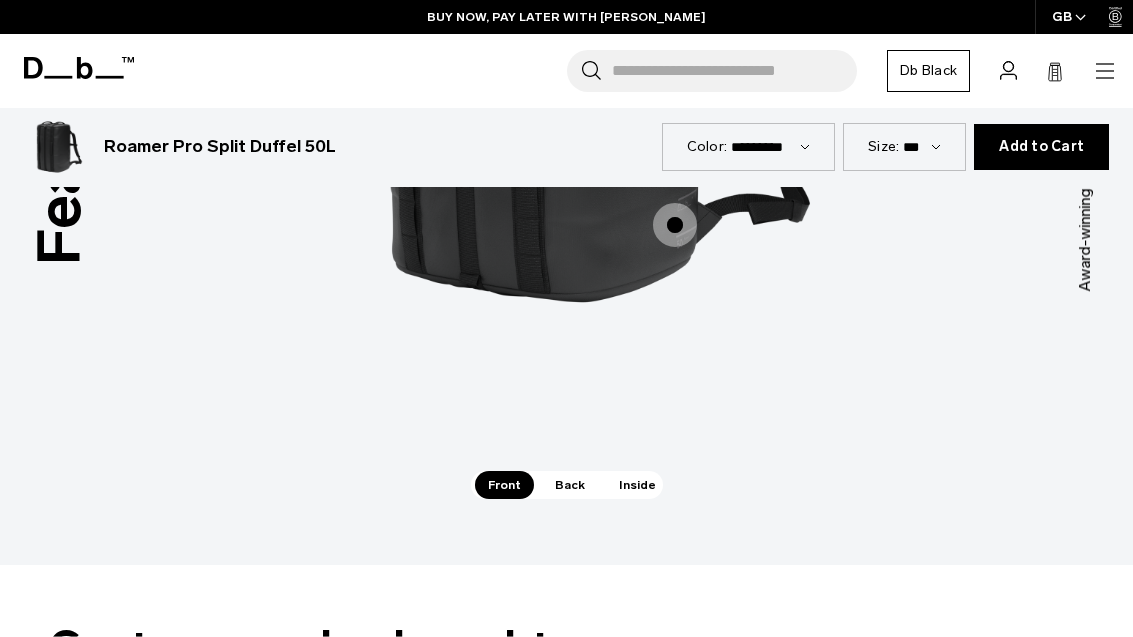 click on "Inside" at bounding box center [637, 485] 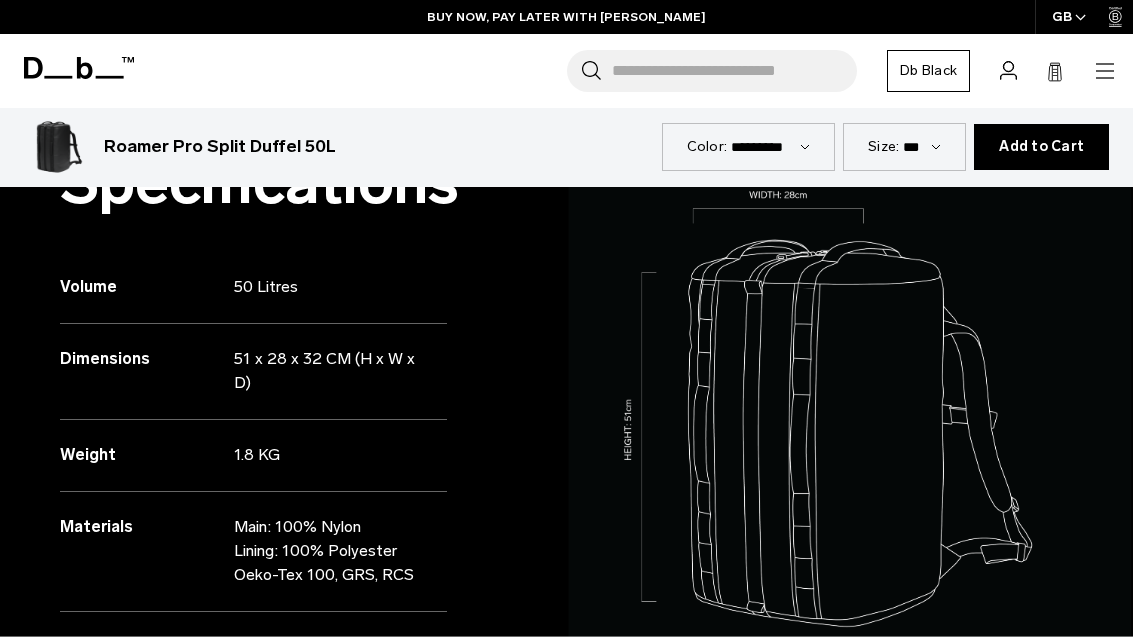 scroll, scrollTop: 1677, scrollLeft: 0, axis: vertical 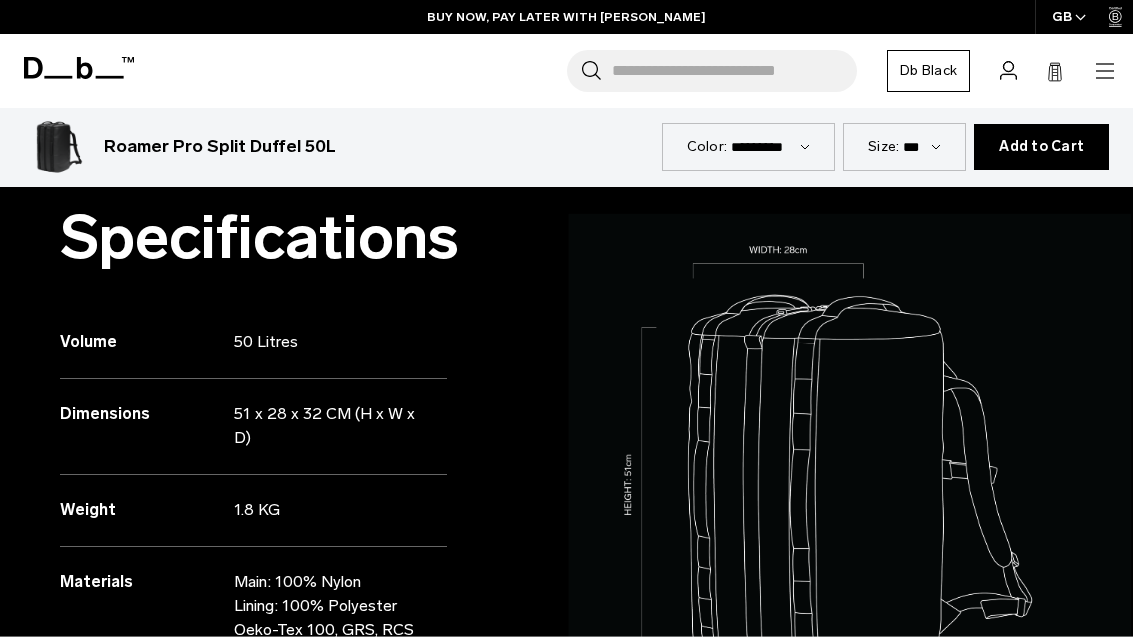 click 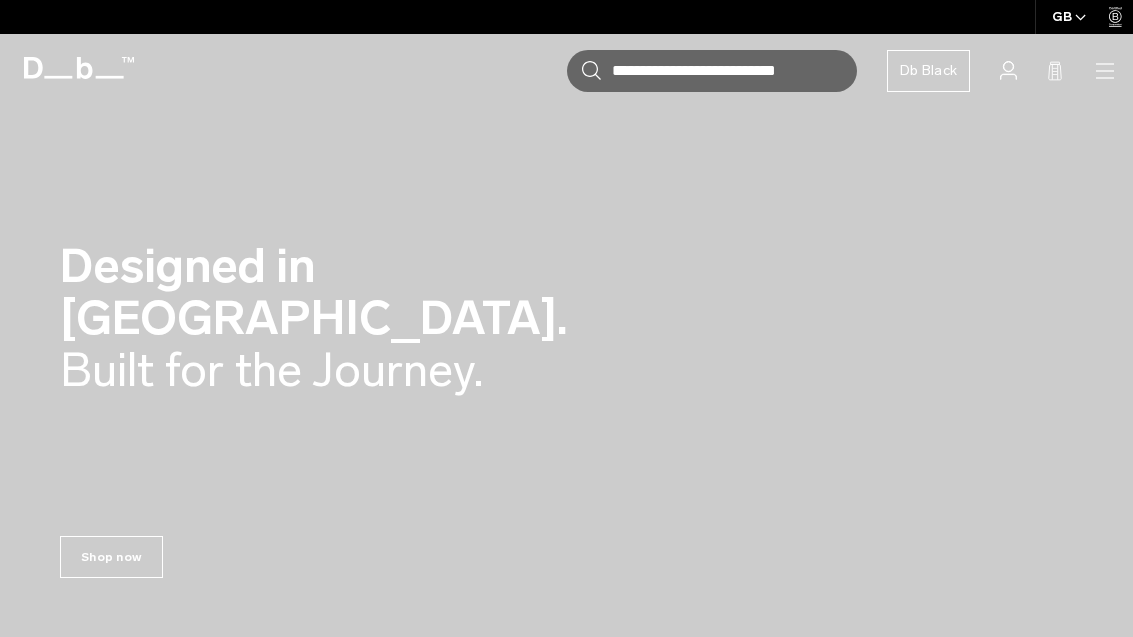 scroll, scrollTop: 0, scrollLeft: 0, axis: both 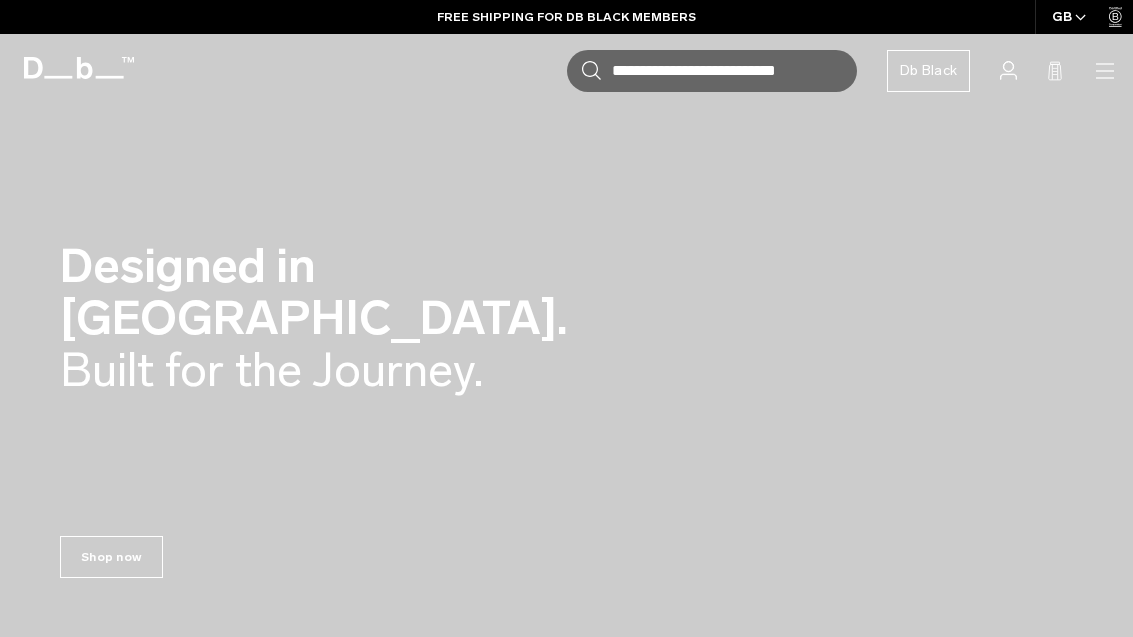 click on "Shop now" at bounding box center [111, 557] 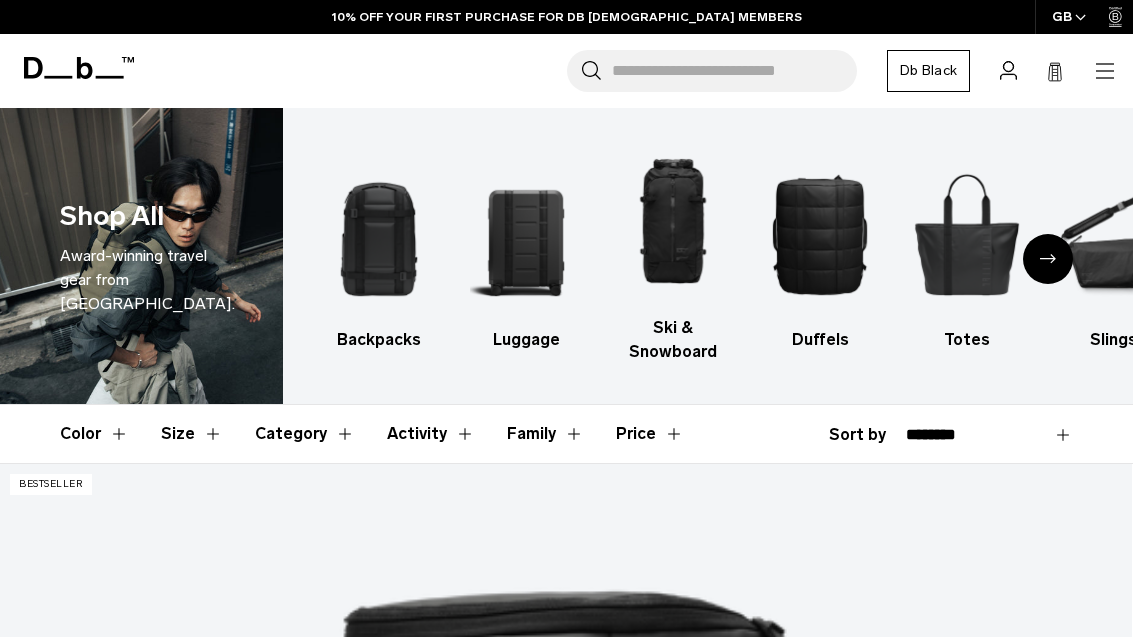 scroll, scrollTop: 0, scrollLeft: 0, axis: both 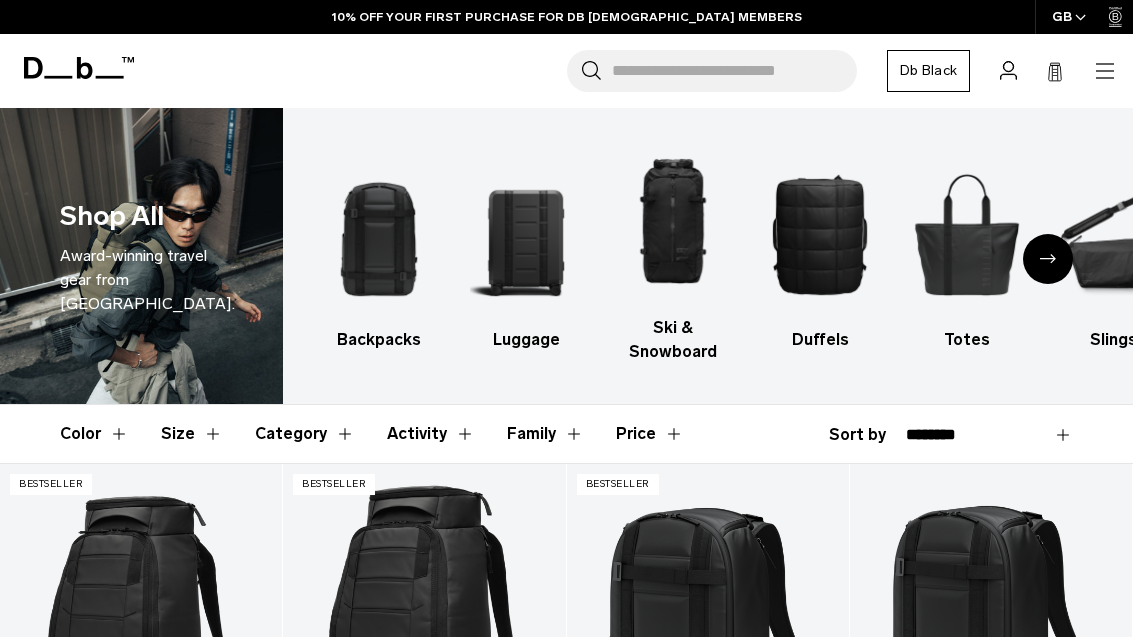 click at bounding box center (379, 234) 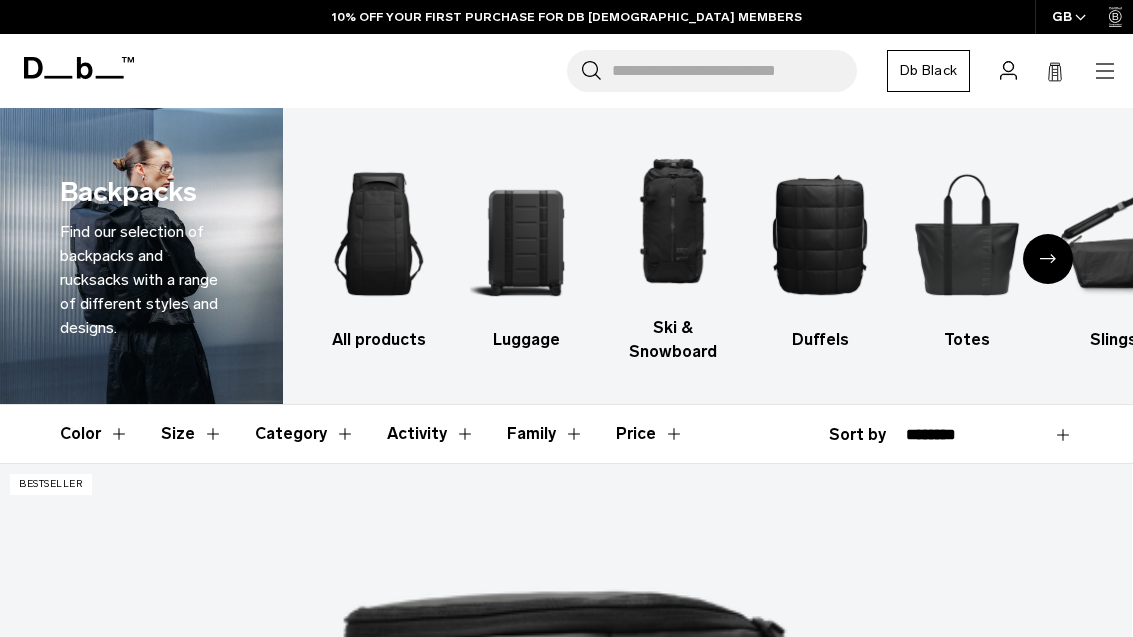 scroll, scrollTop: 0, scrollLeft: 0, axis: both 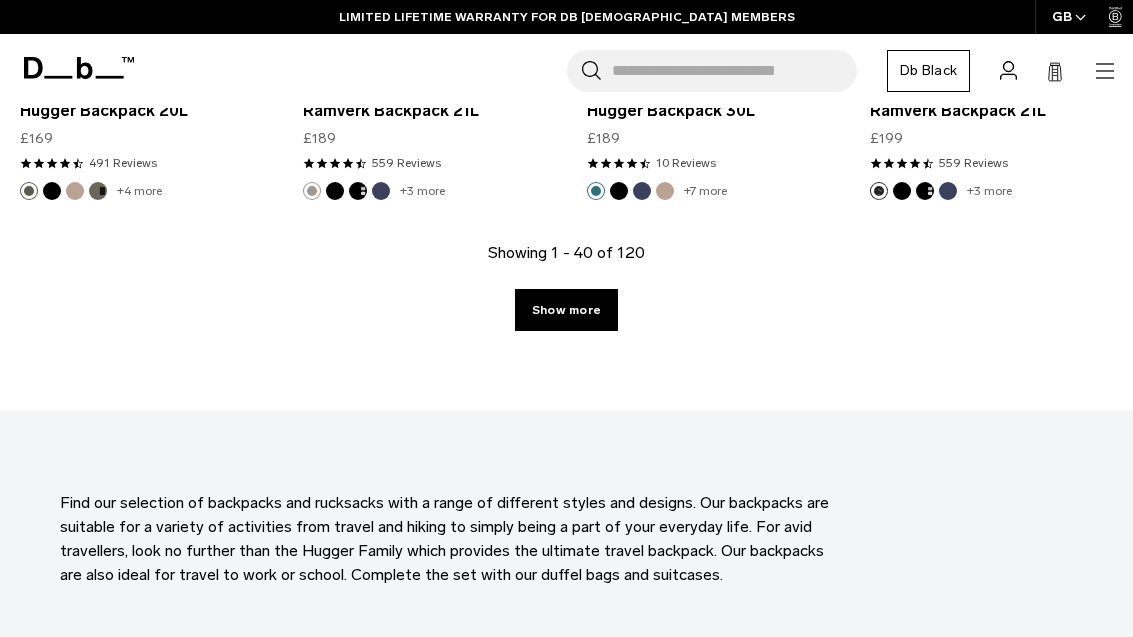 click on "Show more" at bounding box center (566, 310) 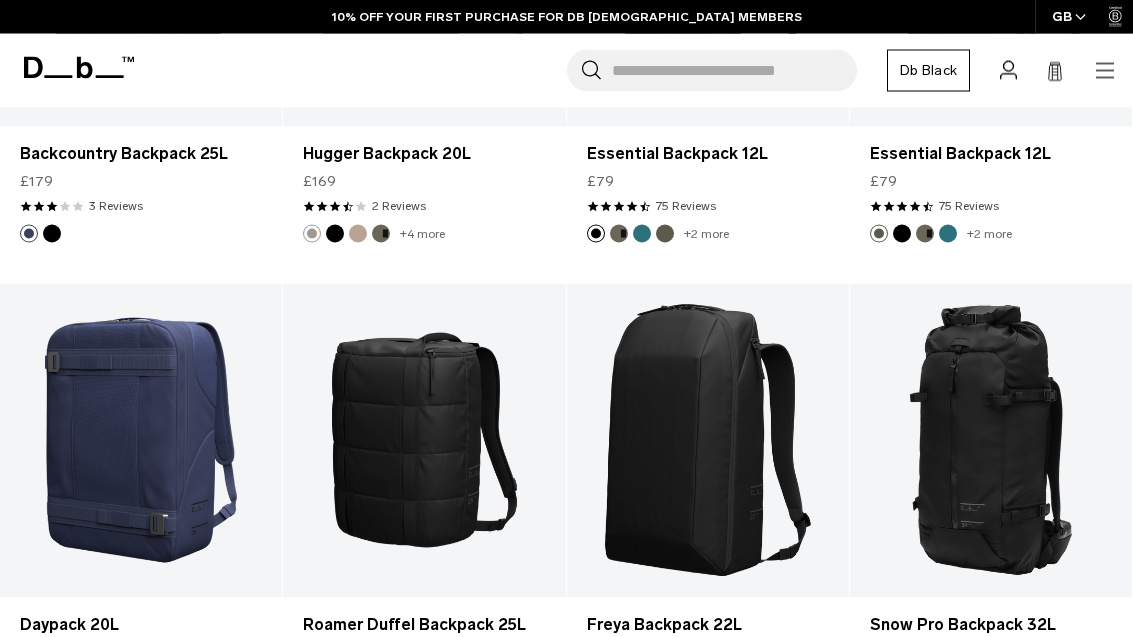 scroll, scrollTop: 5422, scrollLeft: 0, axis: vertical 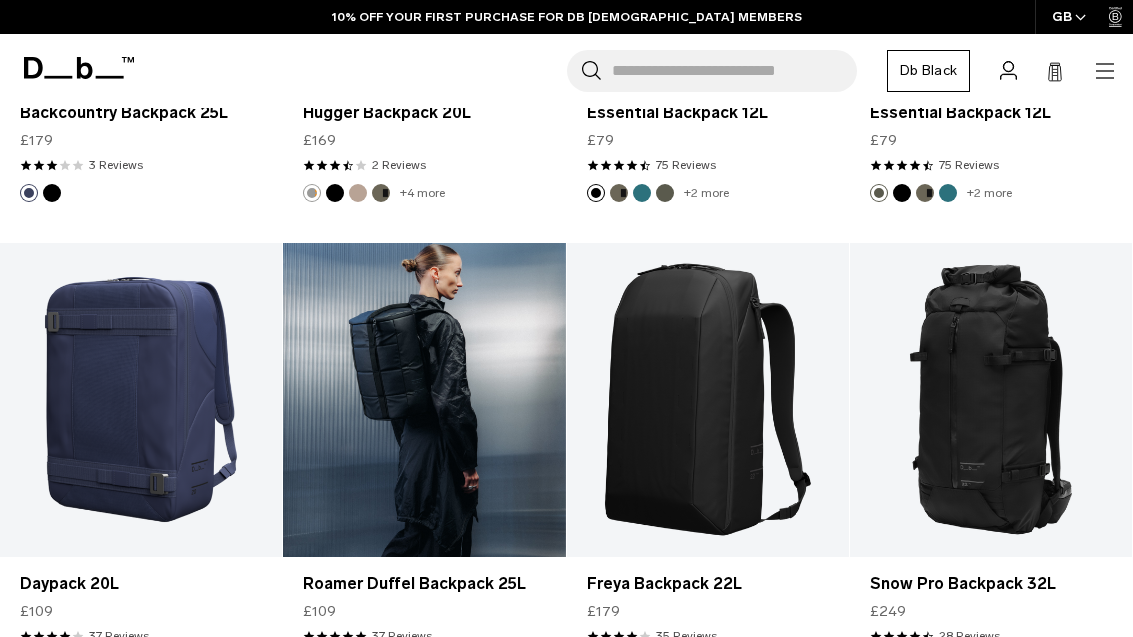 click at bounding box center [424, 400] 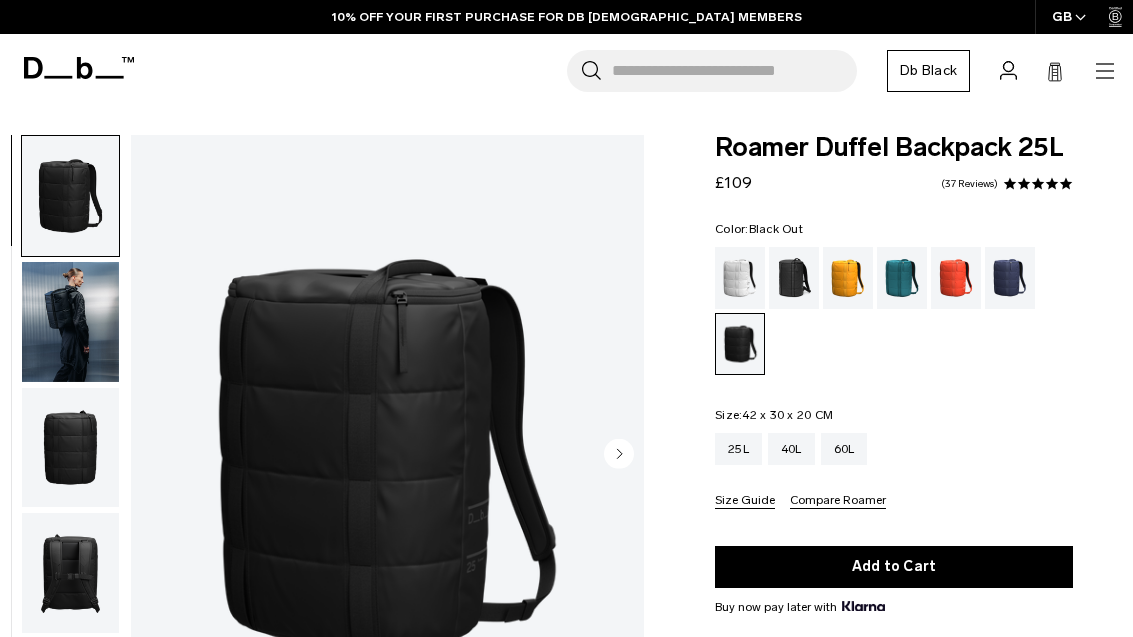 scroll, scrollTop: 0, scrollLeft: 0, axis: both 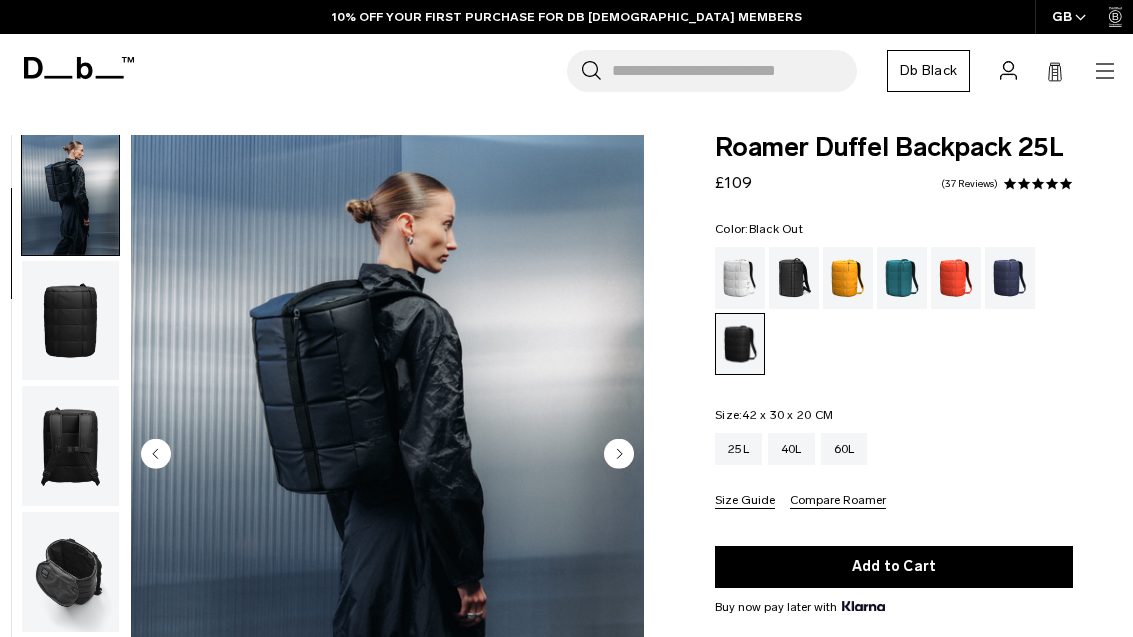 click at bounding box center (70, 446) 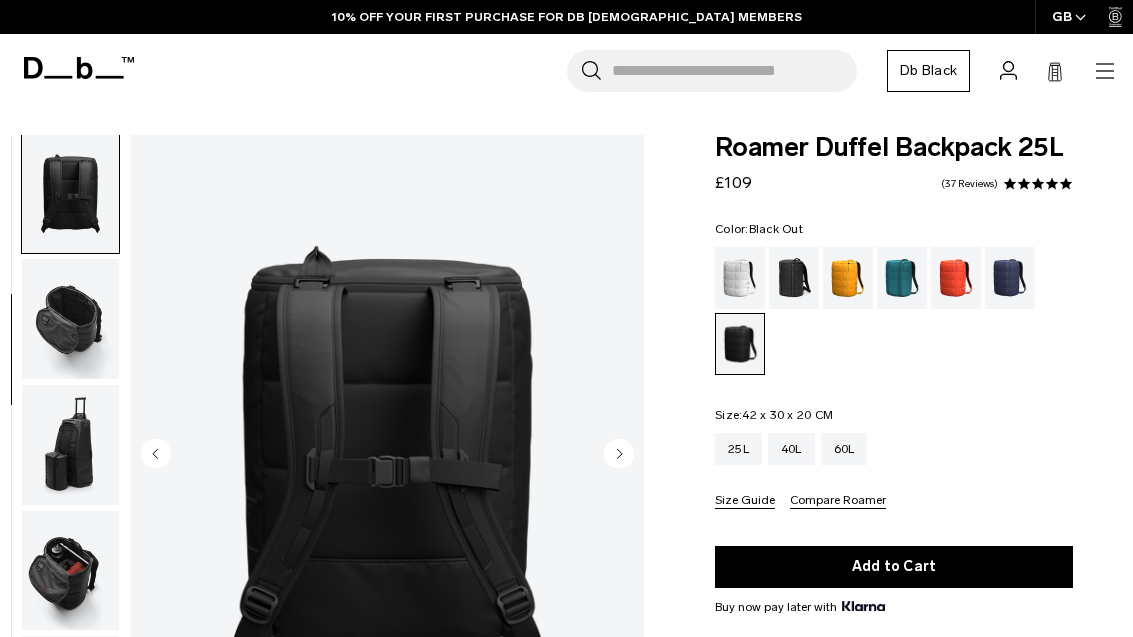 click at bounding box center (70, 319) 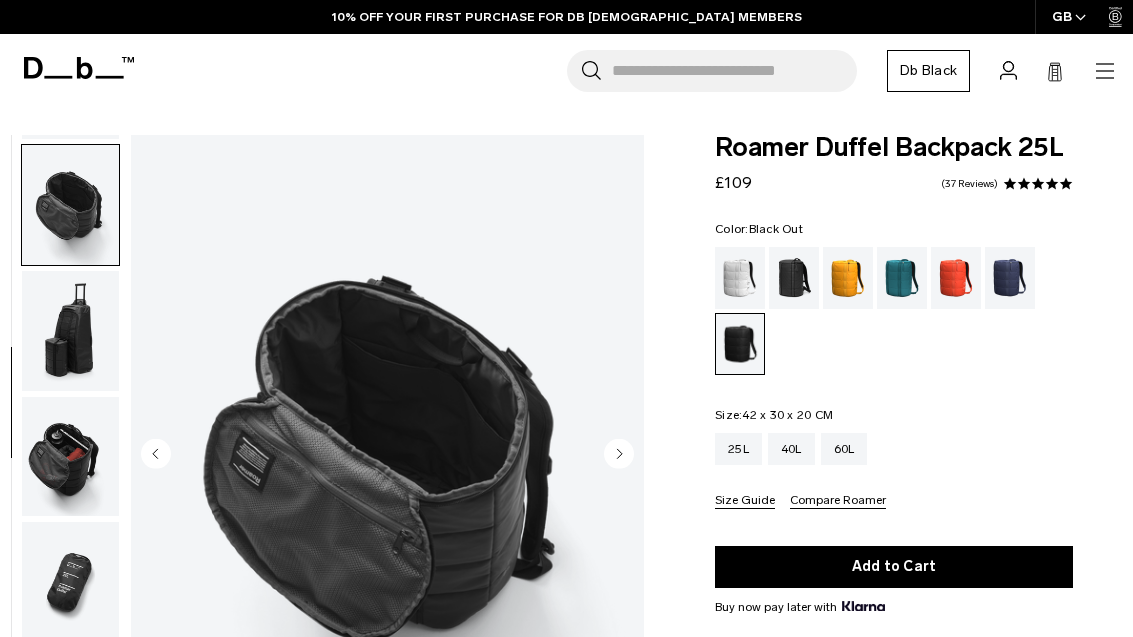 scroll, scrollTop: 507, scrollLeft: 0, axis: vertical 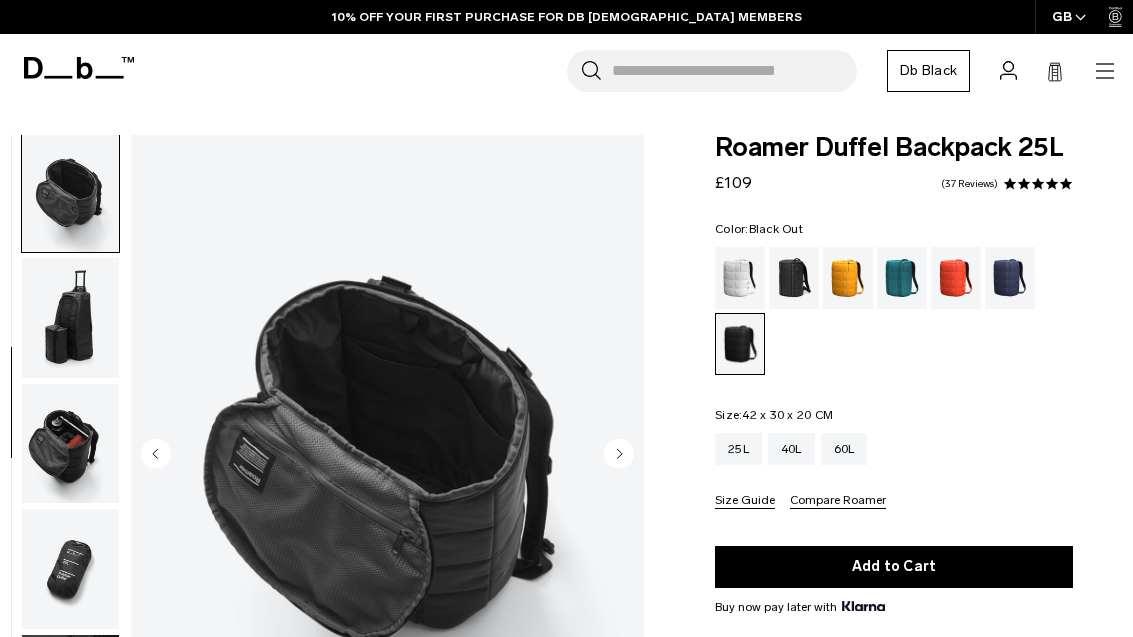 click at bounding box center [70, 318] 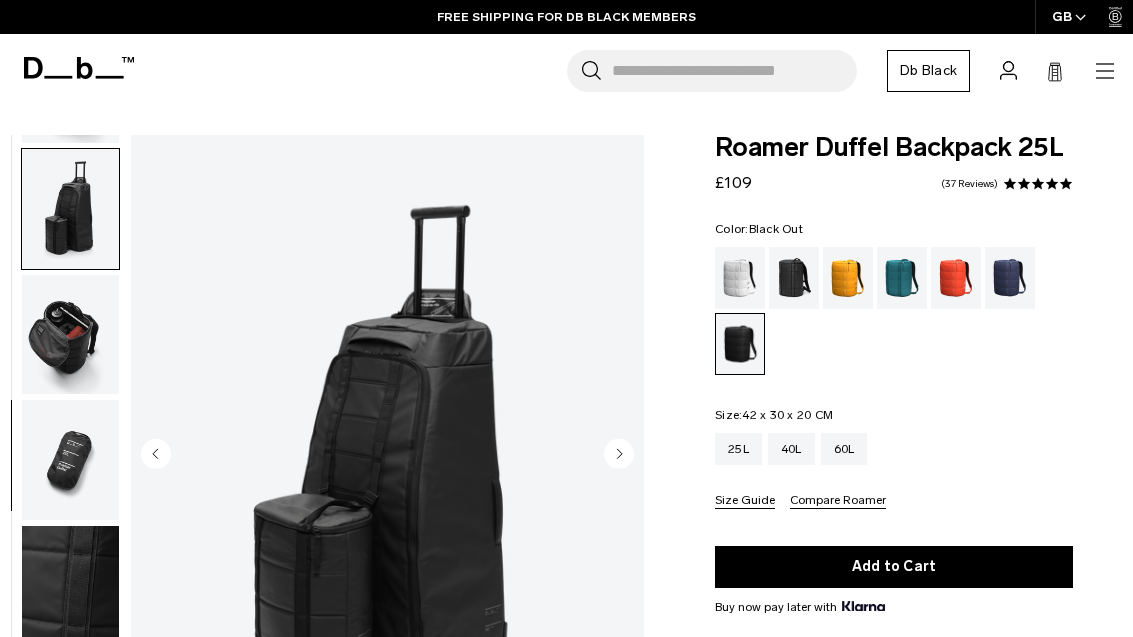 scroll, scrollTop: 634, scrollLeft: 0, axis: vertical 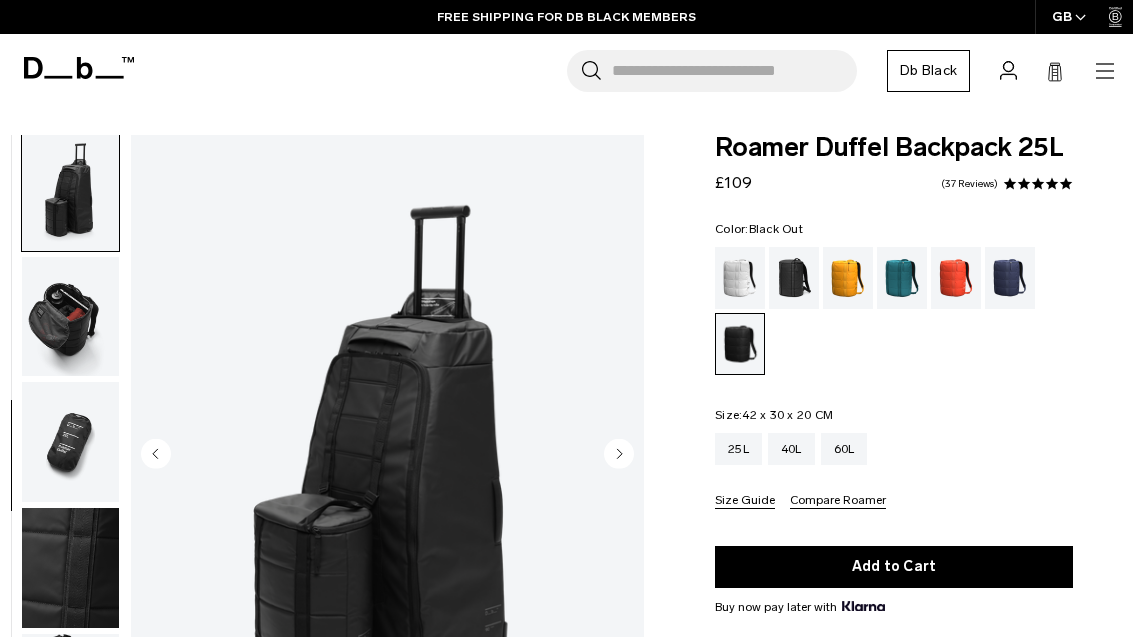 click at bounding box center (70, 442) 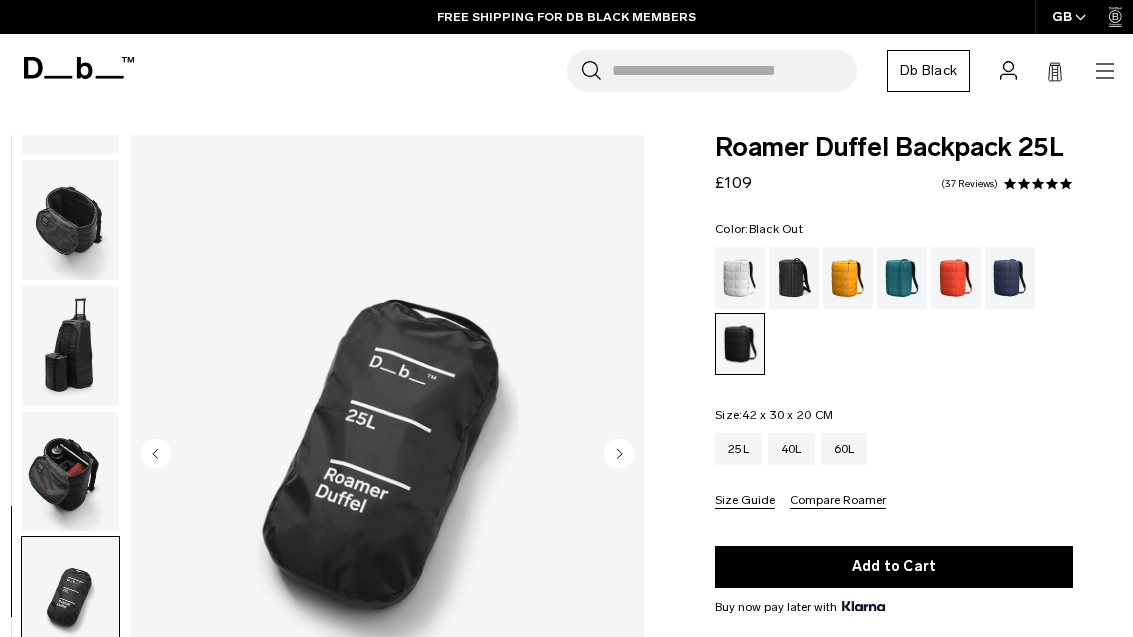 scroll, scrollTop: 479, scrollLeft: 0, axis: vertical 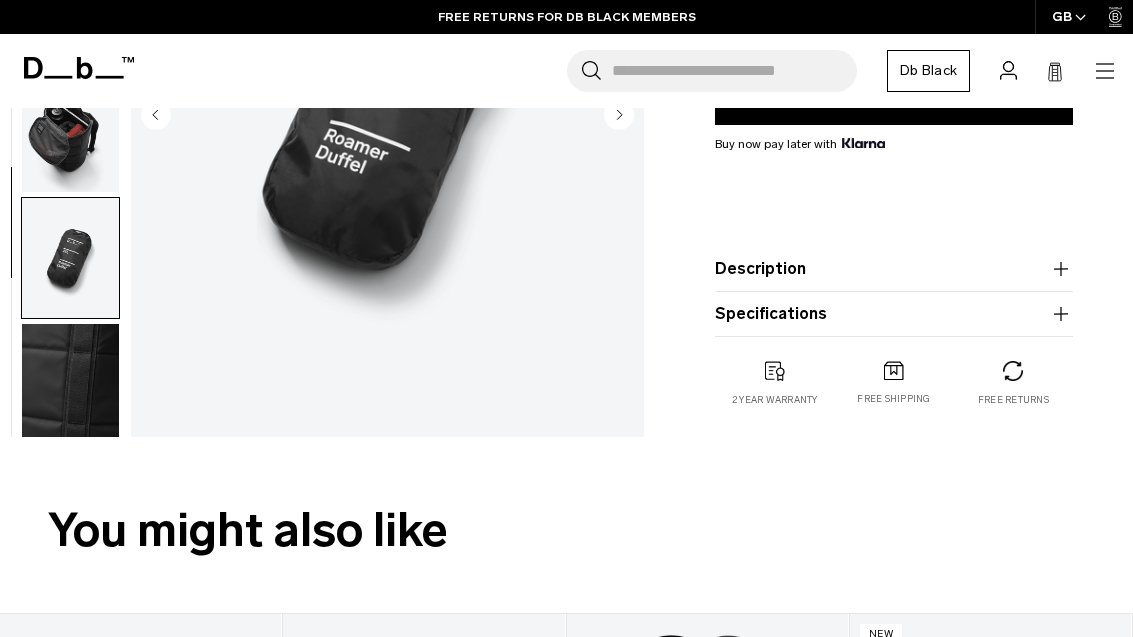 click 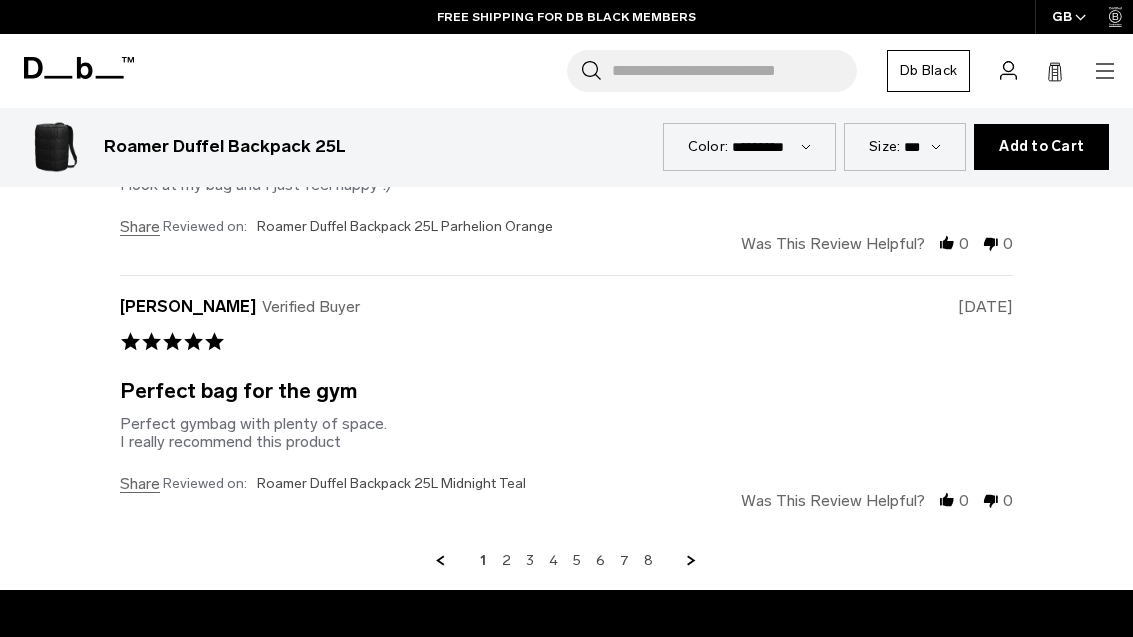scroll, scrollTop: 4855, scrollLeft: 0, axis: vertical 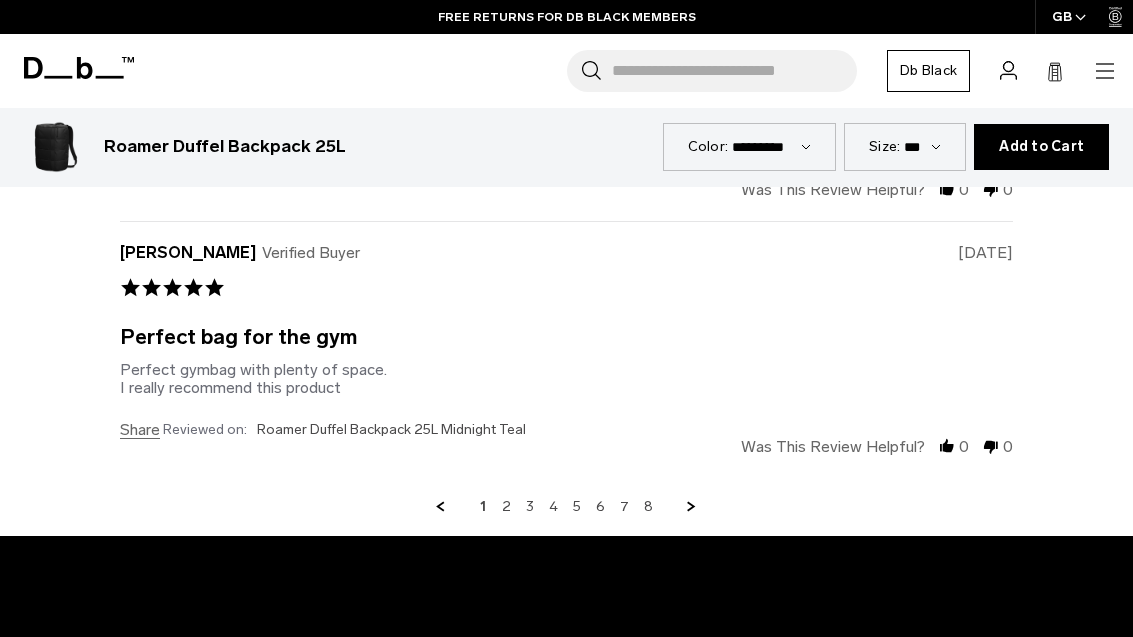 click on "1       2       3       4       5       6       7       8" at bounding box center (566, 507) 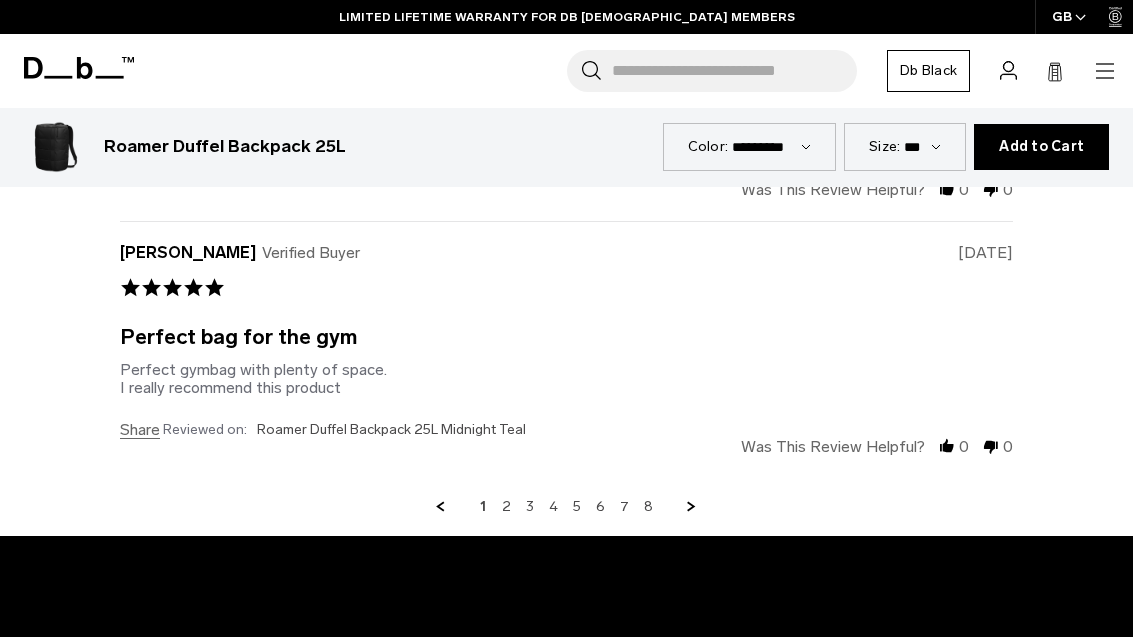 click at bounding box center [692, 507] 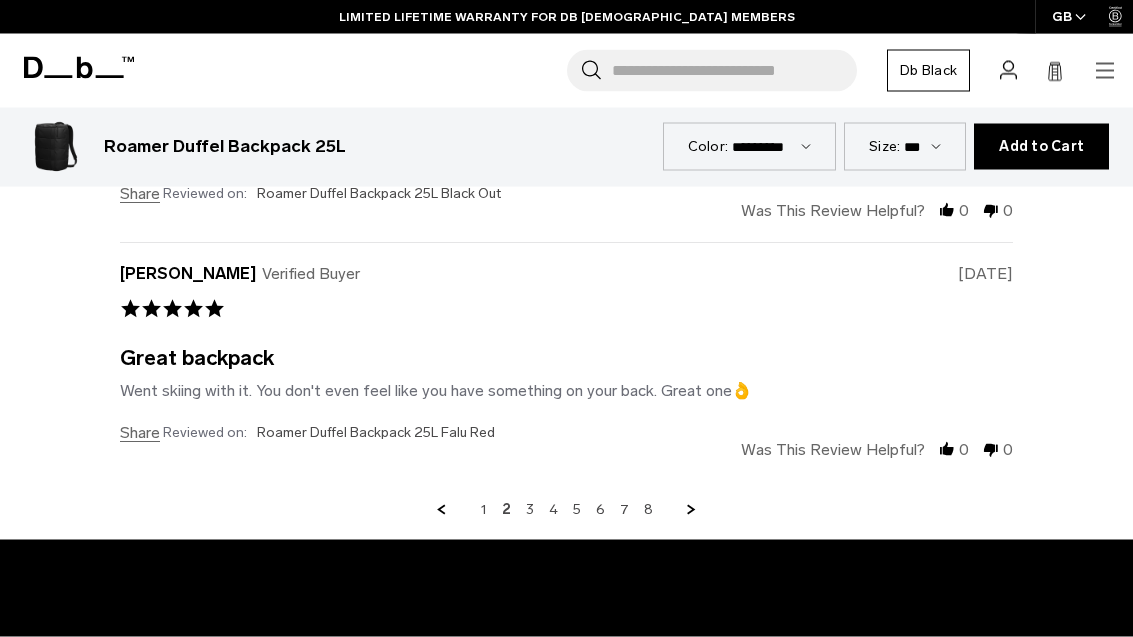 scroll, scrollTop: 4833, scrollLeft: 0, axis: vertical 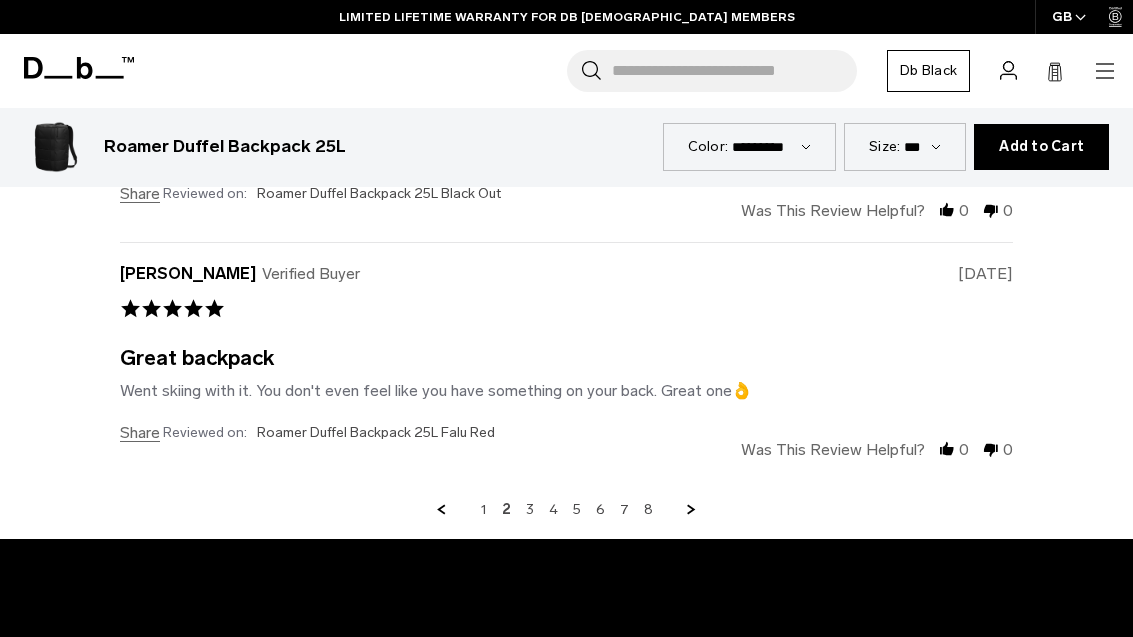 click at bounding box center [692, 510] 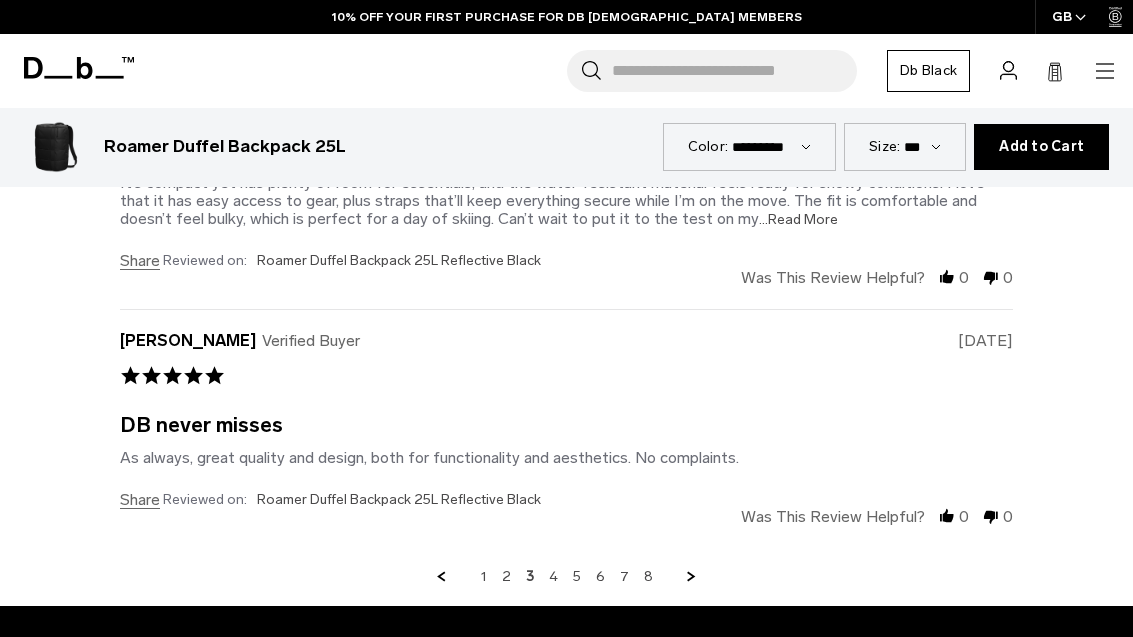 scroll, scrollTop: 4803, scrollLeft: 0, axis: vertical 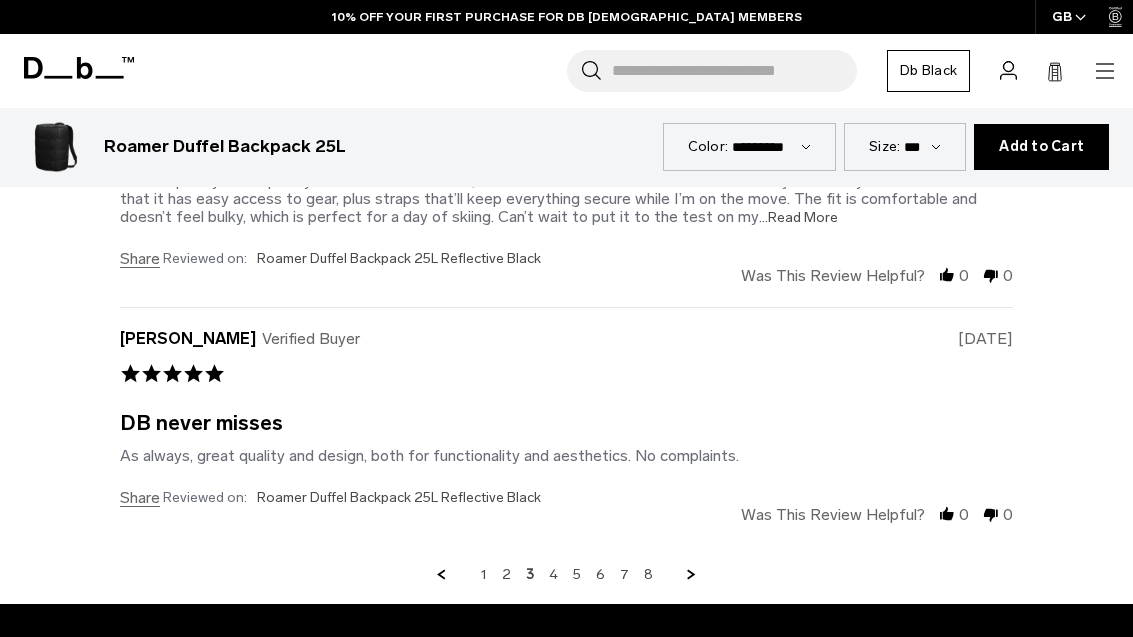click at bounding box center (692, 575) 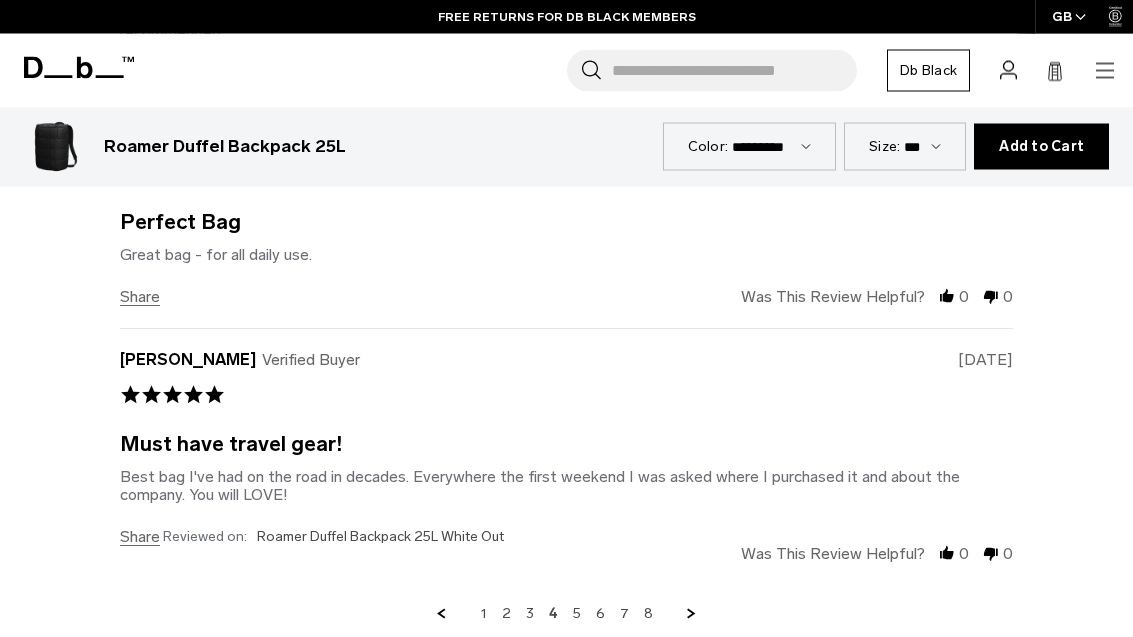 scroll, scrollTop: 4784, scrollLeft: 0, axis: vertical 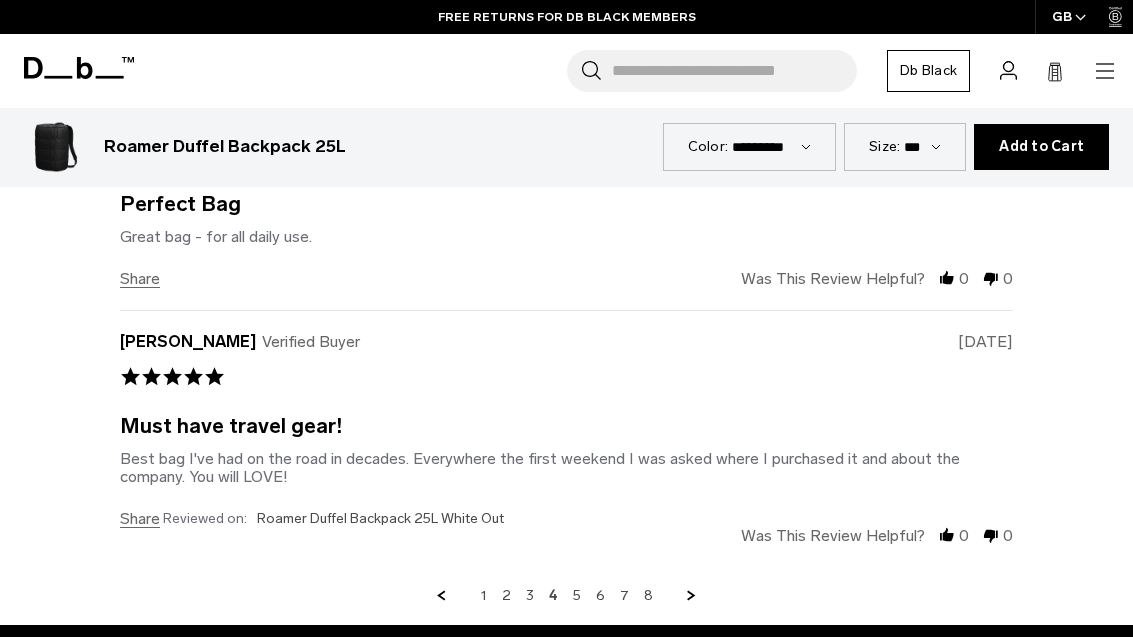 click at bounding box center [692, 596] 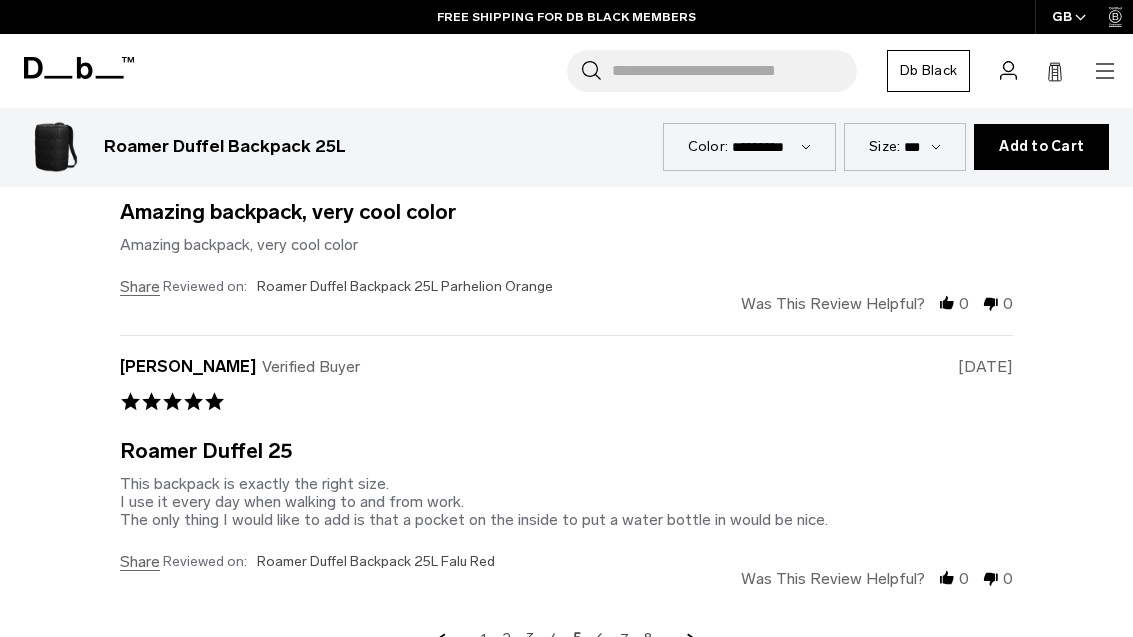 scroll, scrollTop: 4759, scrollLeft: 0, axis: vertical 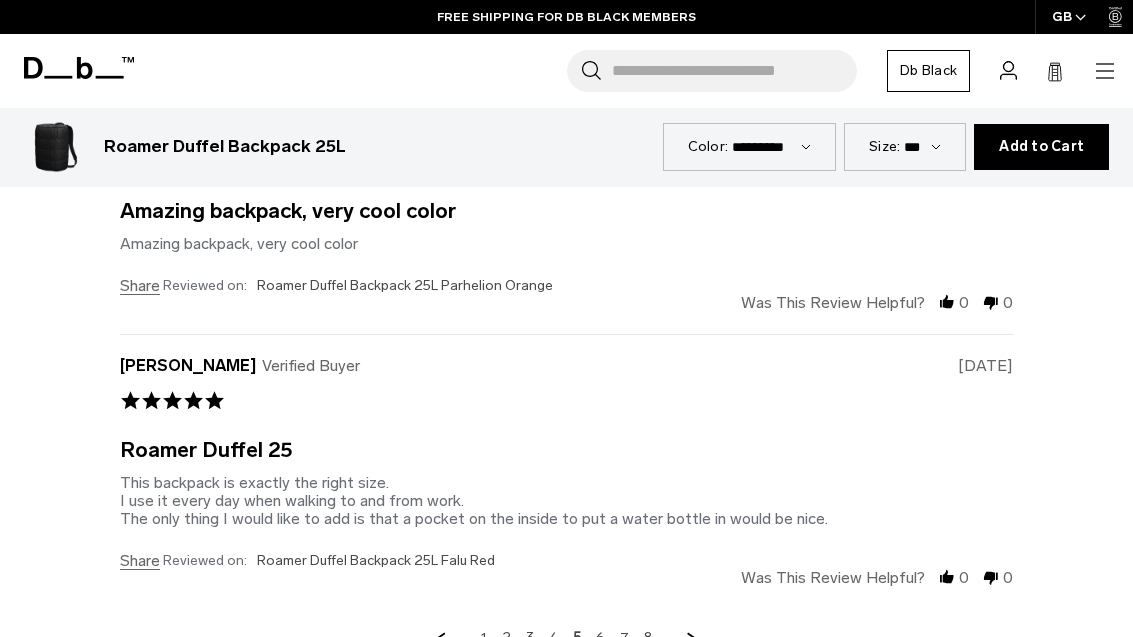 click at bounding box center [692, 638] 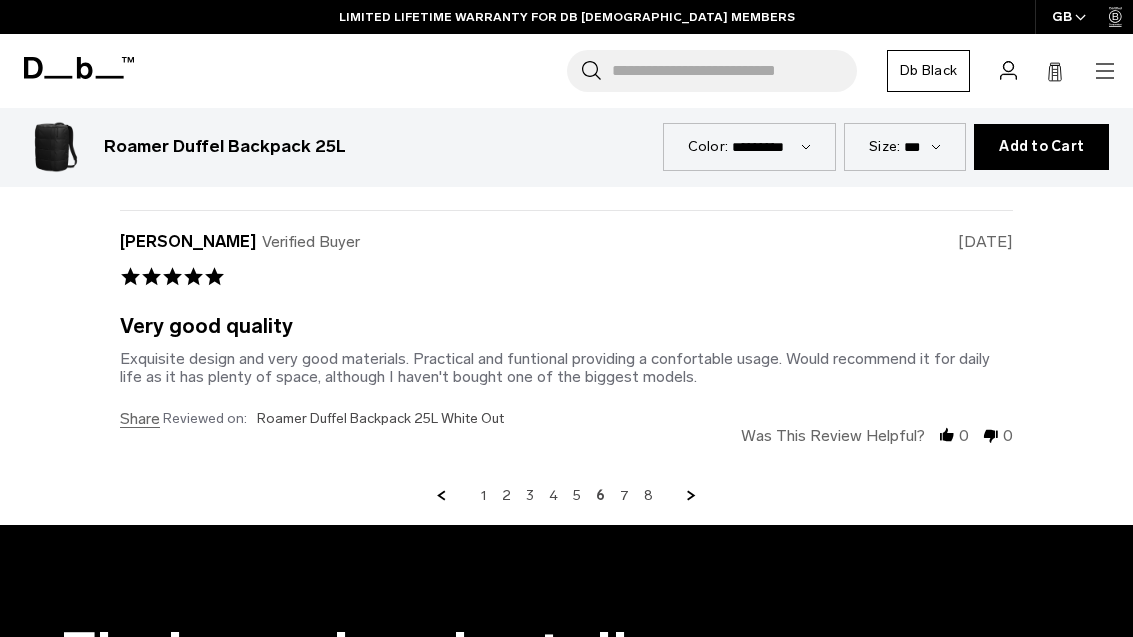 scroll, scrollTop: 4920, scrollLeft: 0, axis: vertical 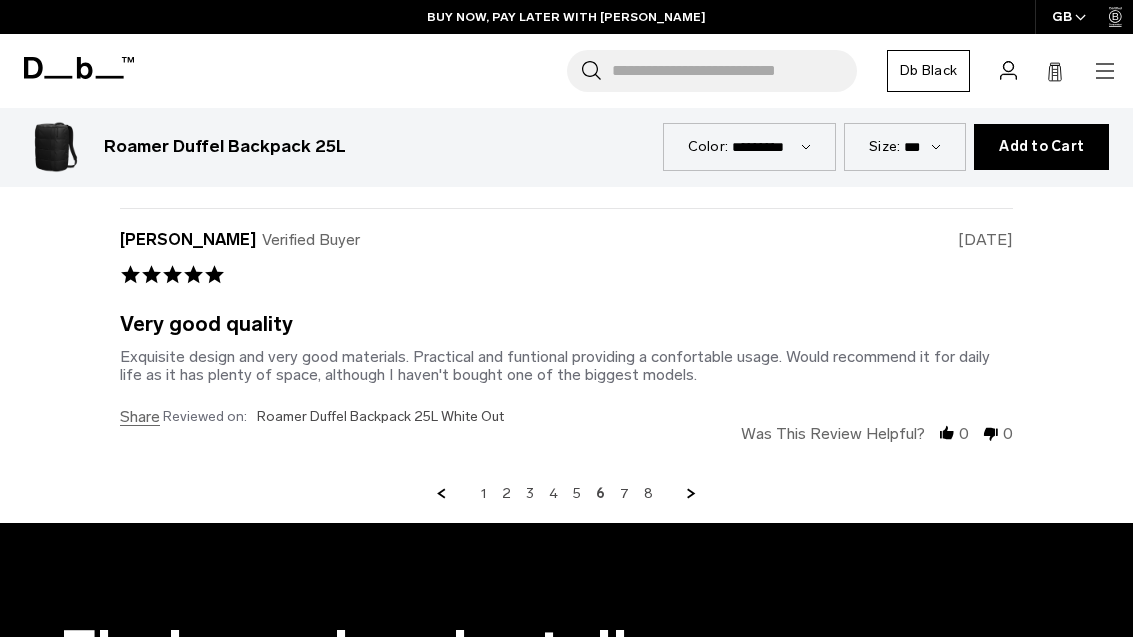 click at bounding box center [692, 494] 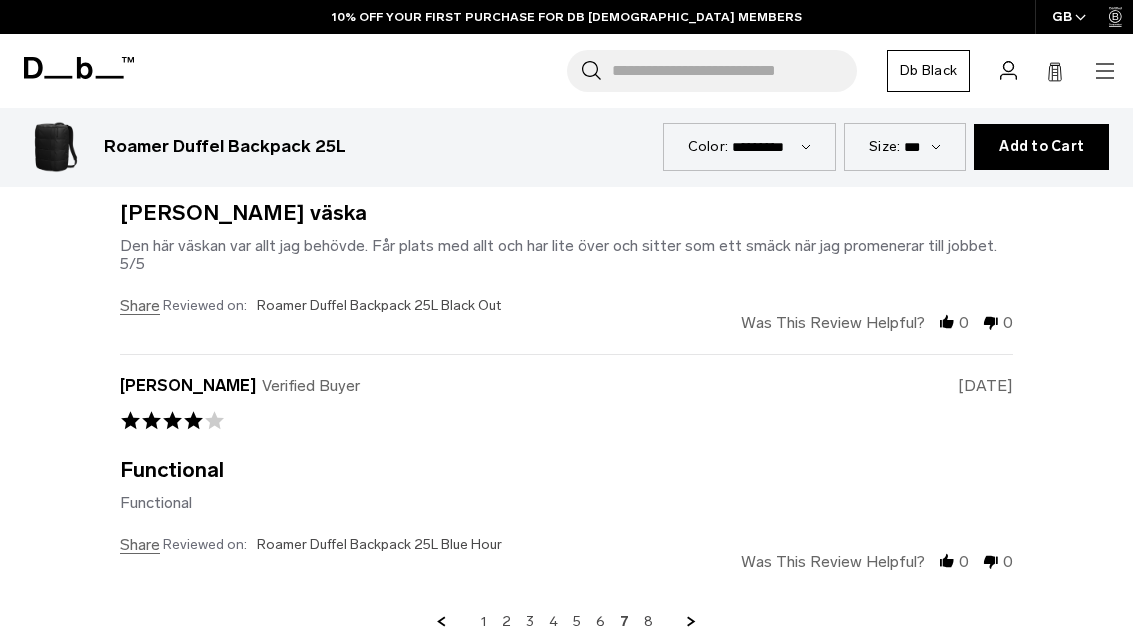 scroll, scrollTop: 4762, scrollLeft: 0, axis: vertical 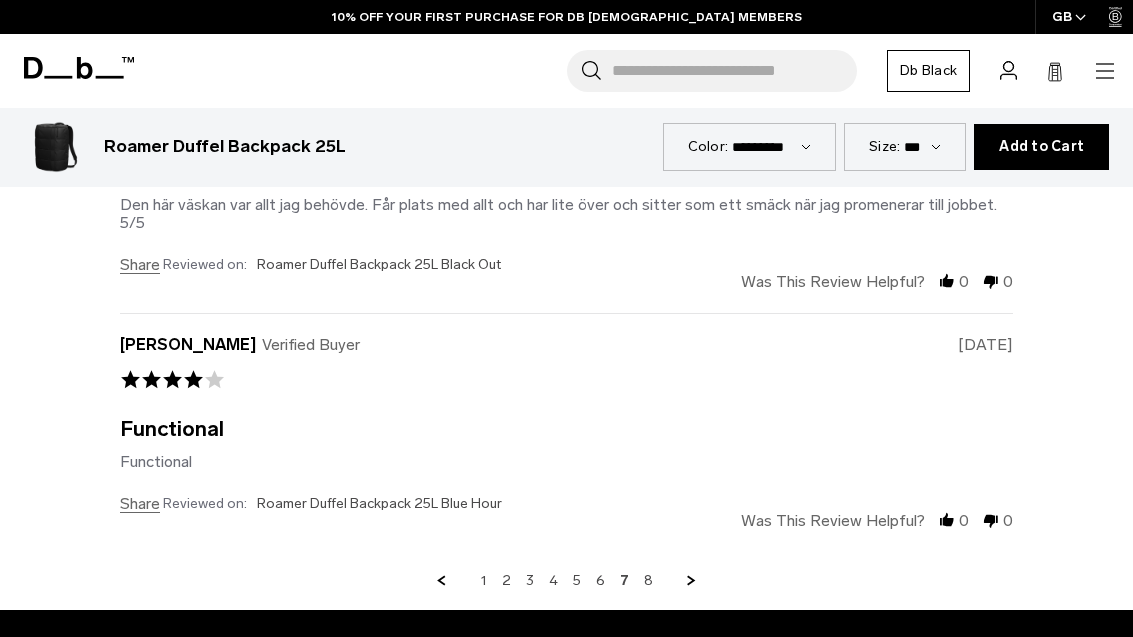 click at bounding box center [692, 581] 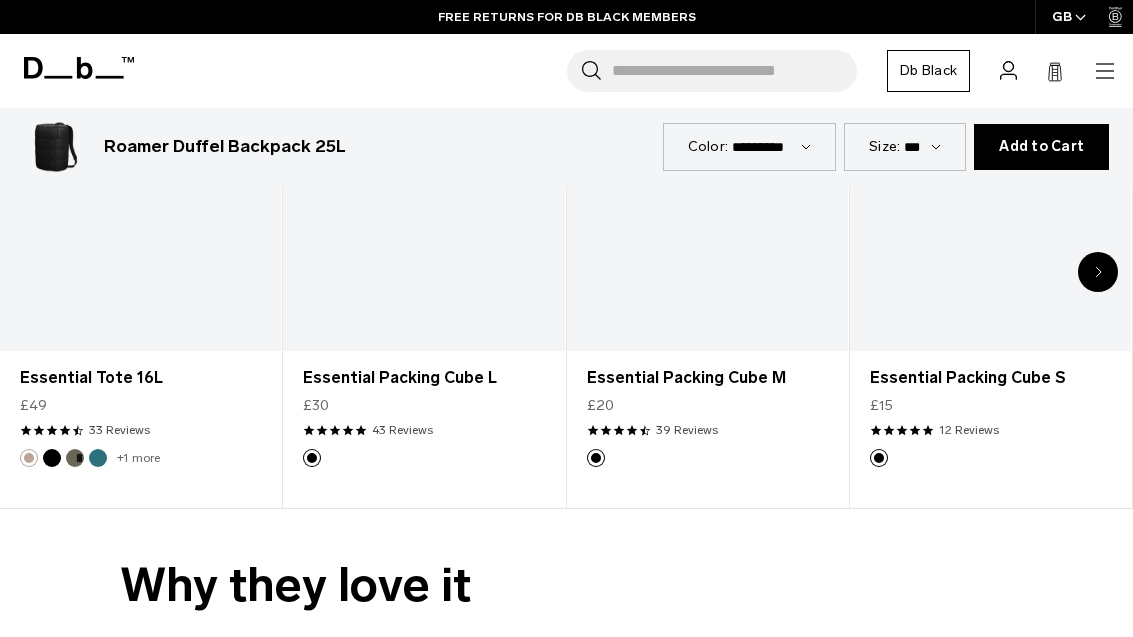 scroll, scrollTop: 3280, scrollLeft: 0, axis: vertical 